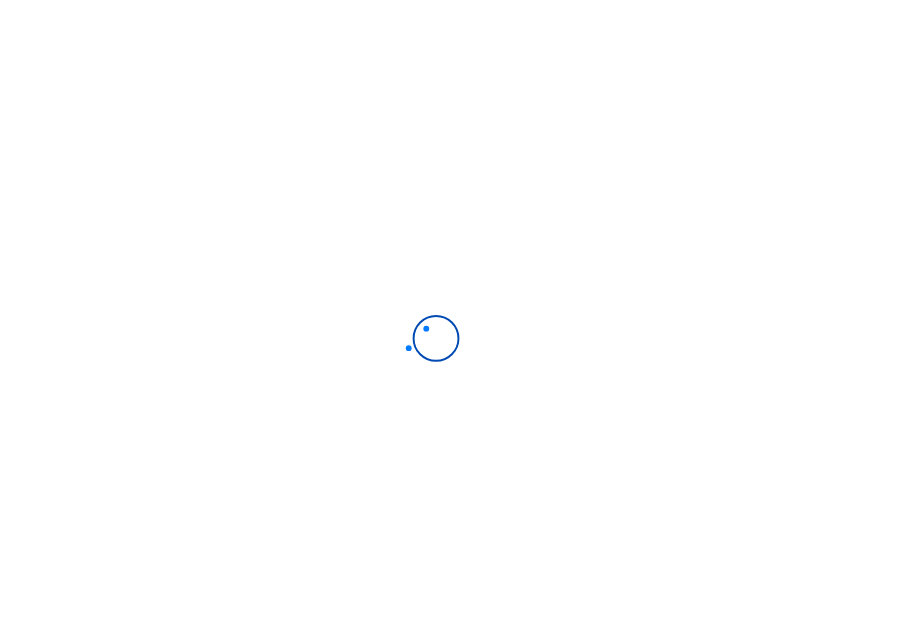 scroll, scrollTop: 0, scrollLeft: 0, axis: both 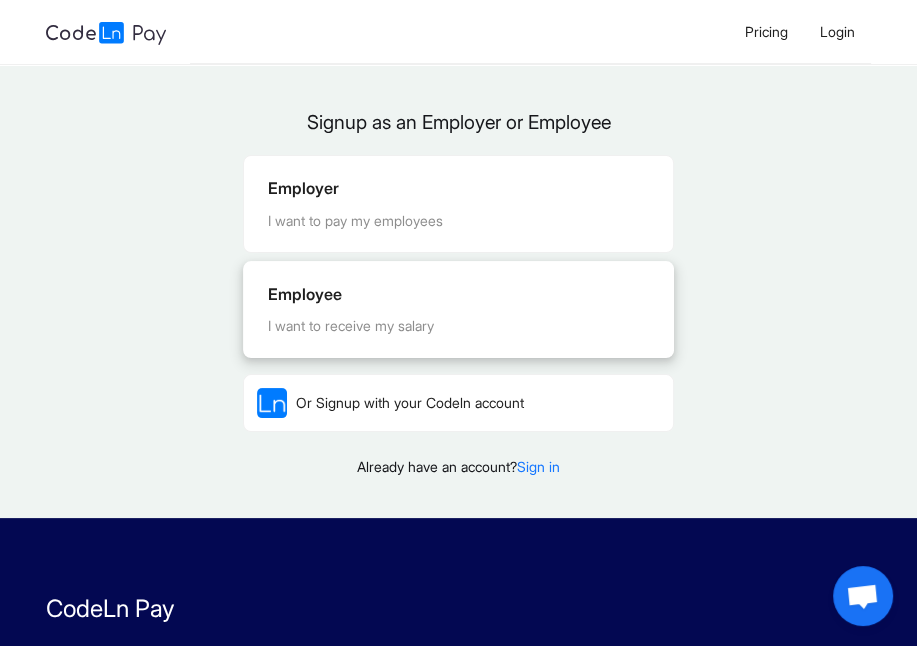 click on "Employee" at bounding box center [458, 294] 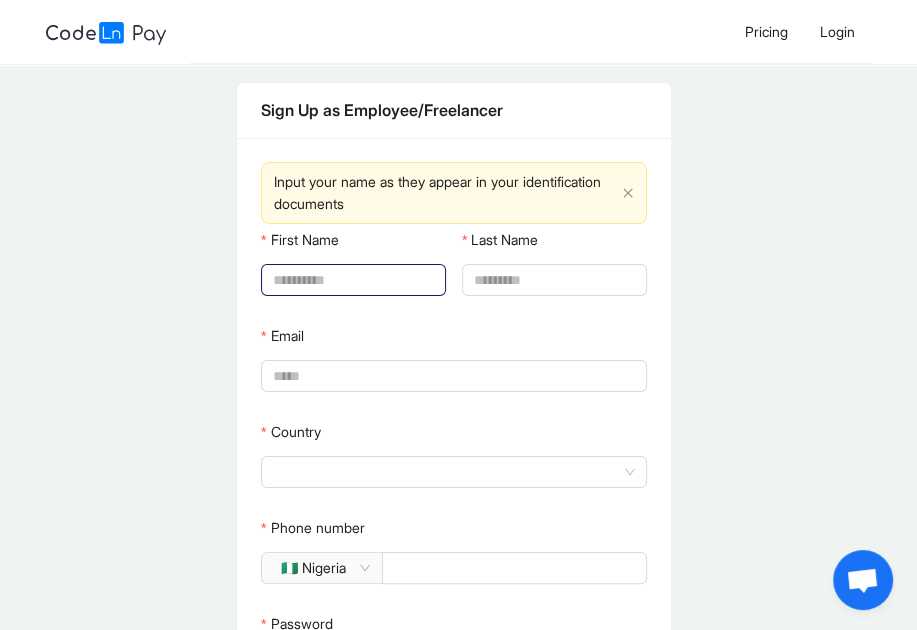 click on "First Name" at bounding box center [351, 280] 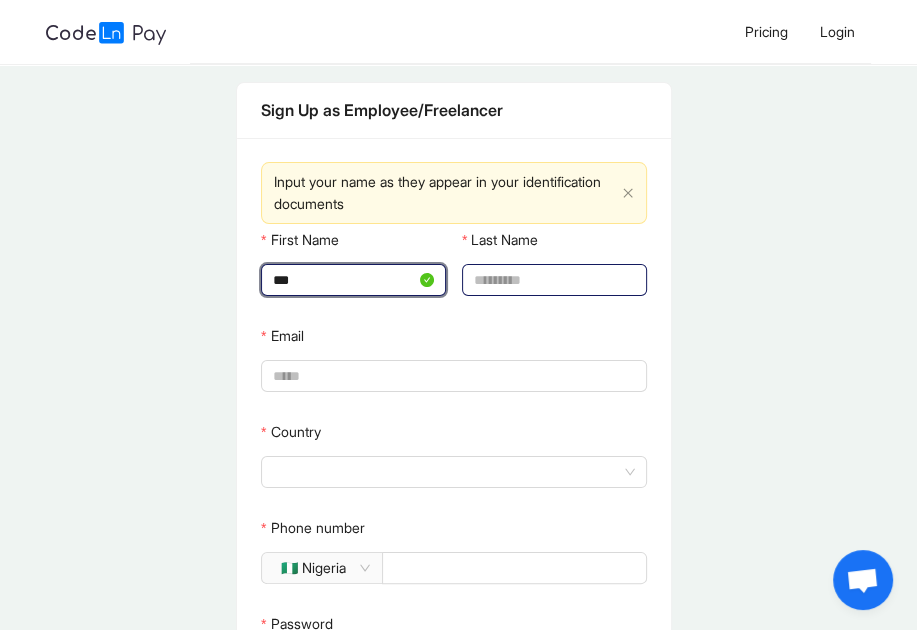 type on "***" 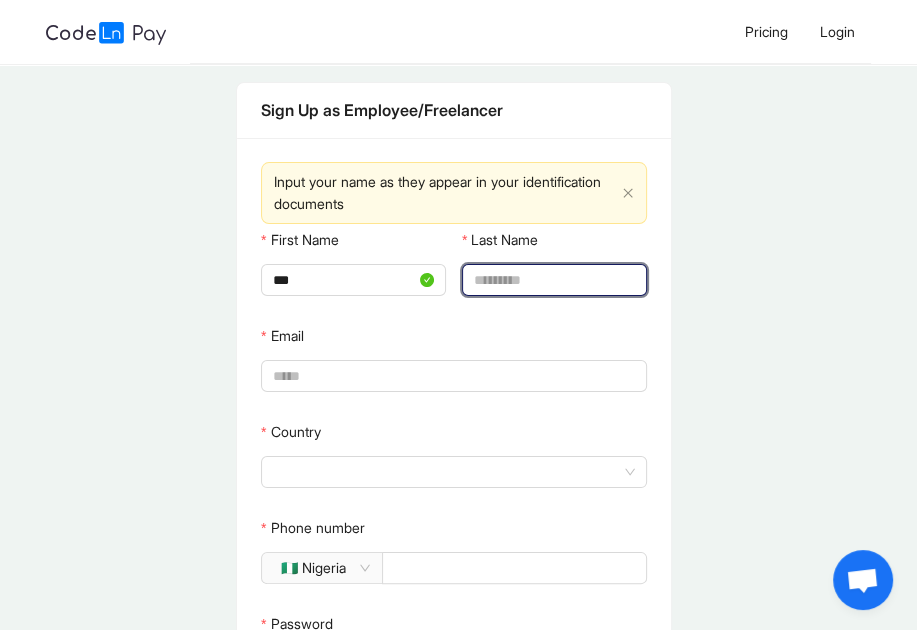 click on "Last Name" at bounding box center (552, 280) 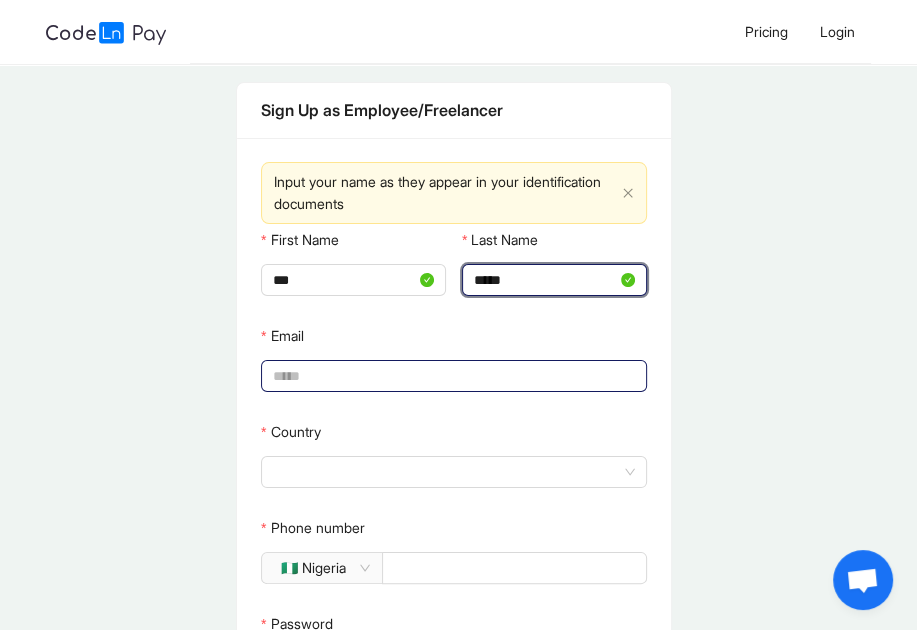 type on "*****" 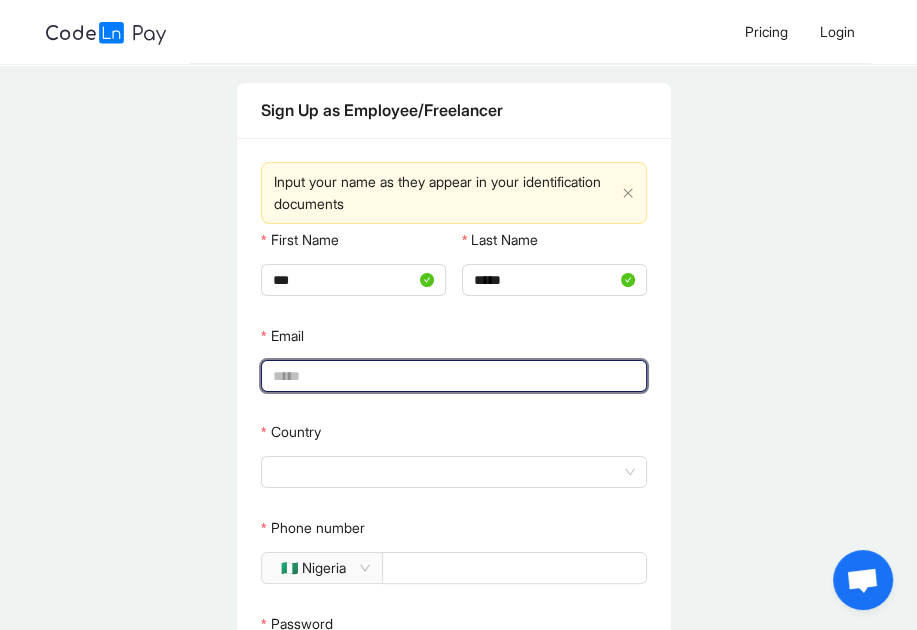 click on "Email" at bounding box center [452, 376] 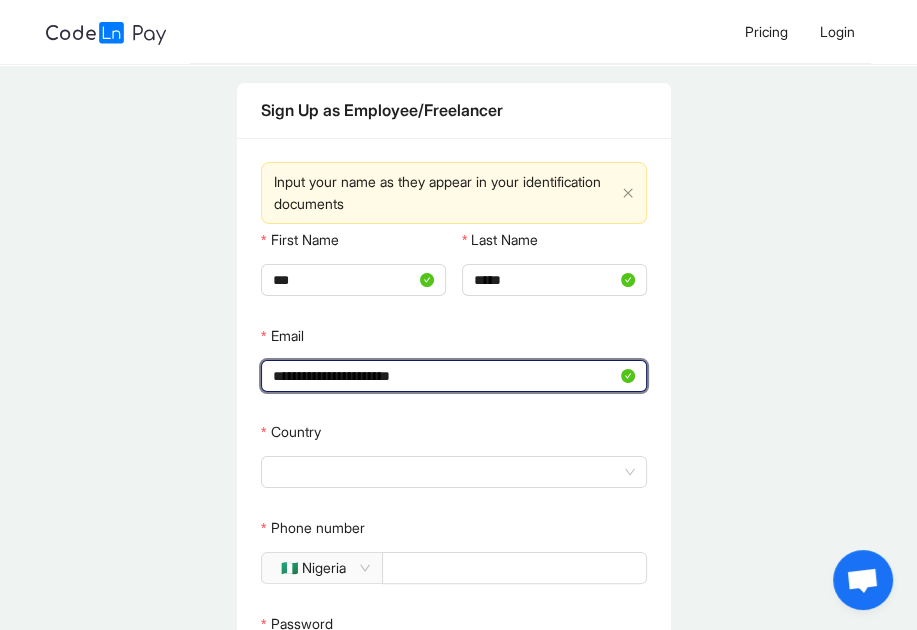 scroll, scrollTop: 133, scrollLeft: 0, axis: vertical 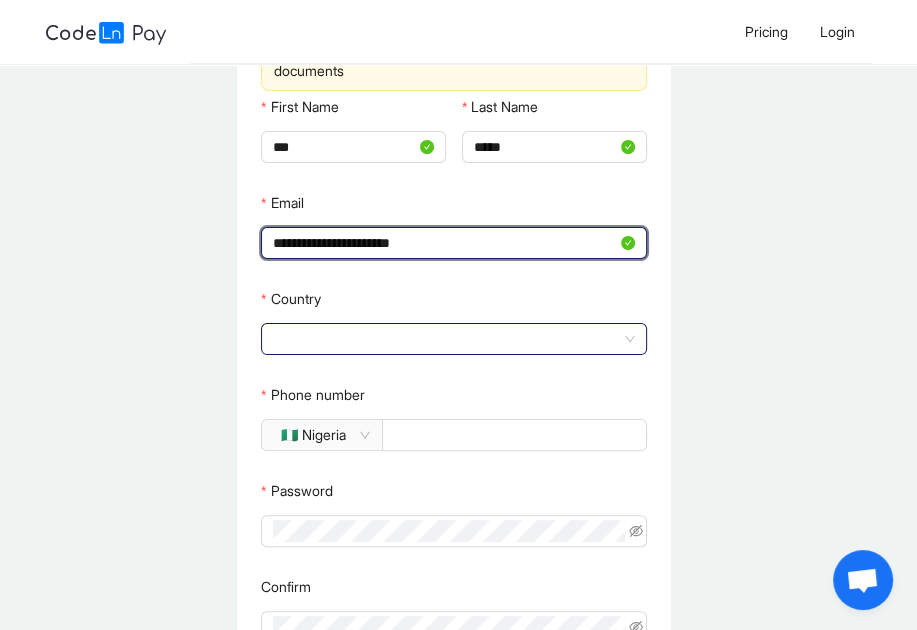 click 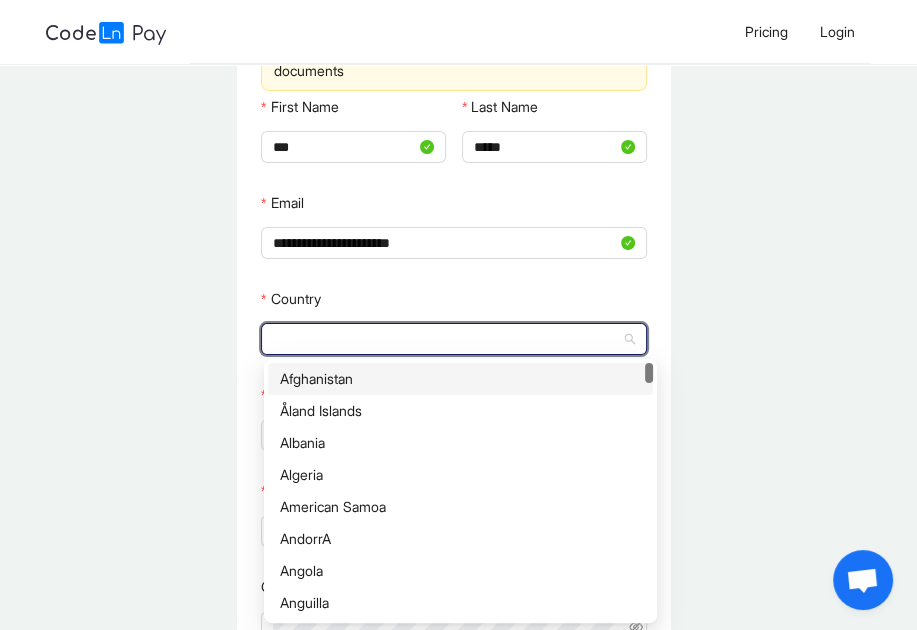 type on "*" 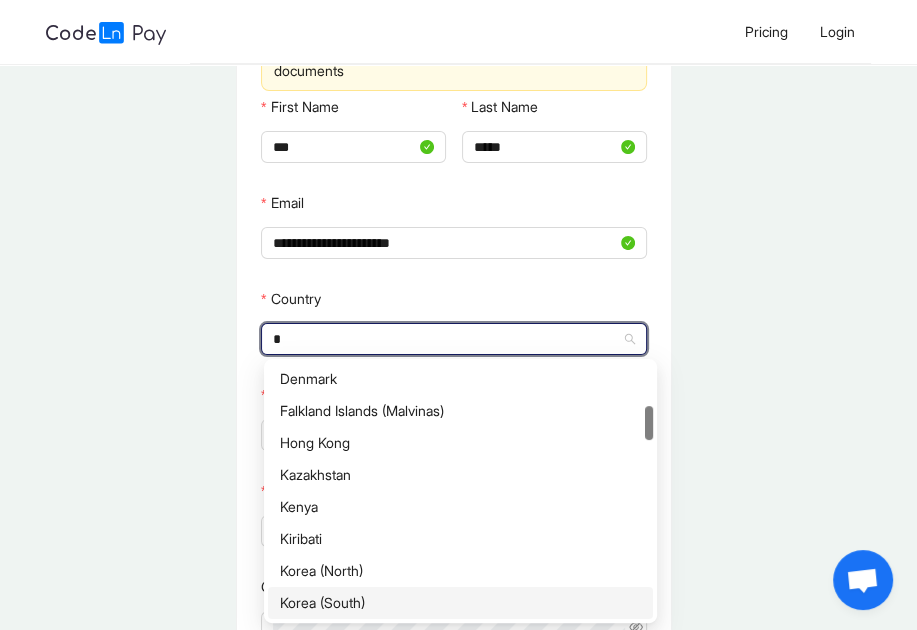 scroll, scrollTop: 128, scrollLeft: 0, axis: vertical 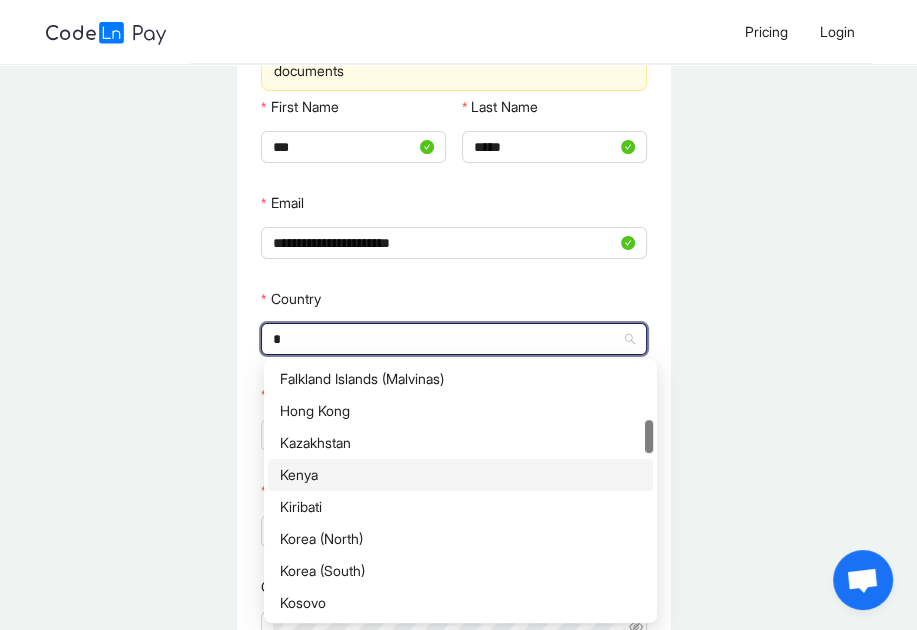 click on "Kenya" at bounding box center (460, 475) 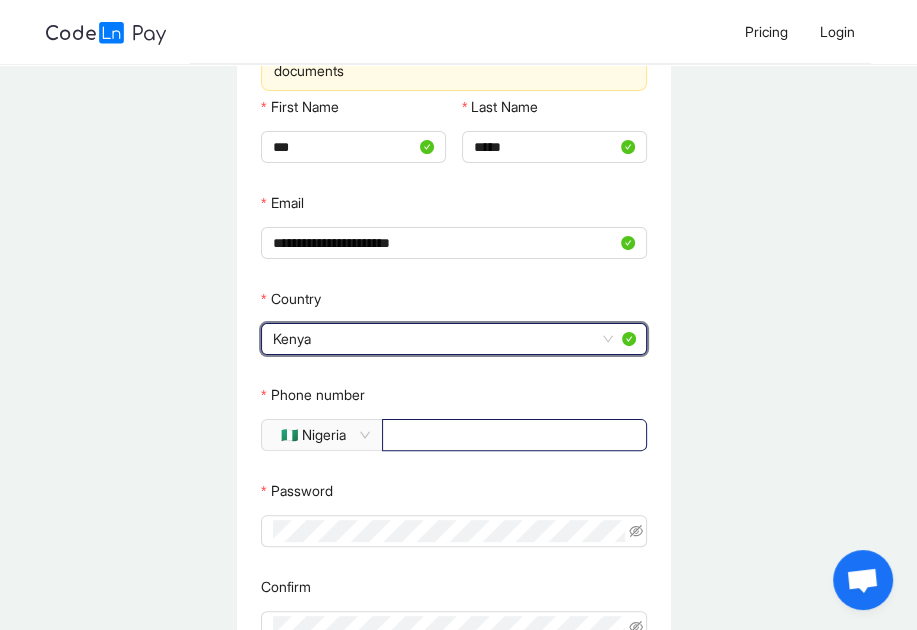 click on "Phone number" at bounding box center (512, 435) 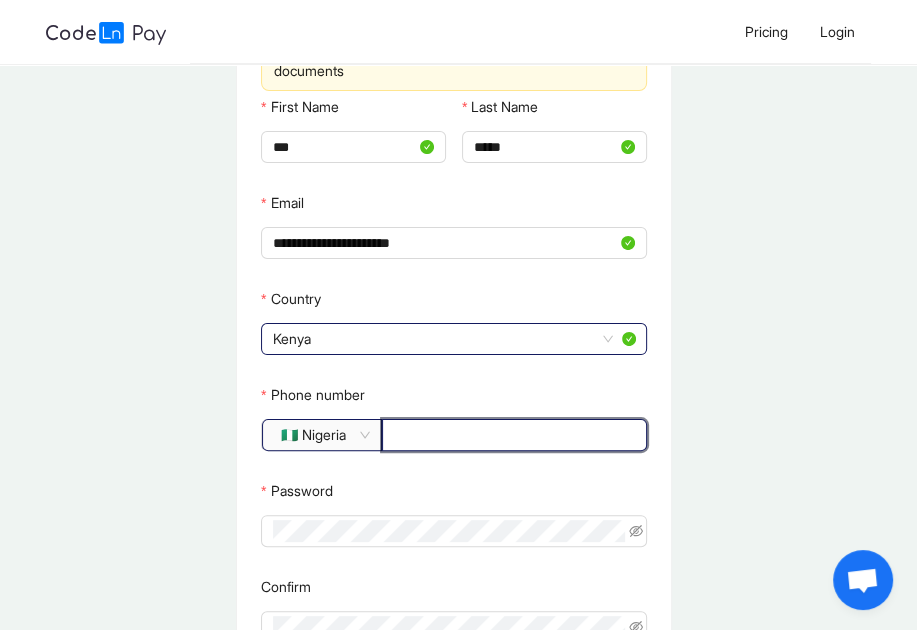 click on "🇳🇬 Nigeria" 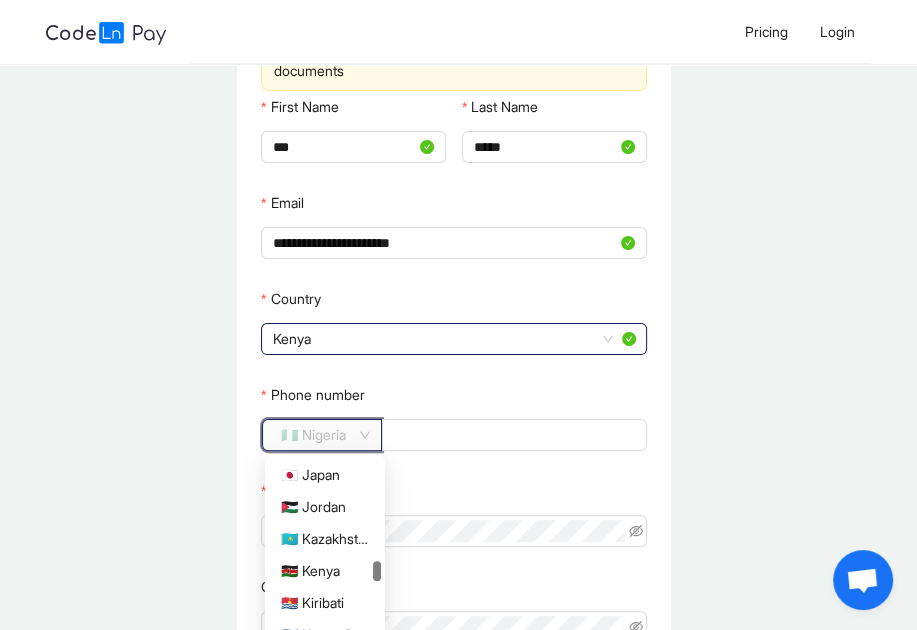 scroll, scrollTop: 2510, scrollLeft: 0, axis: vertical 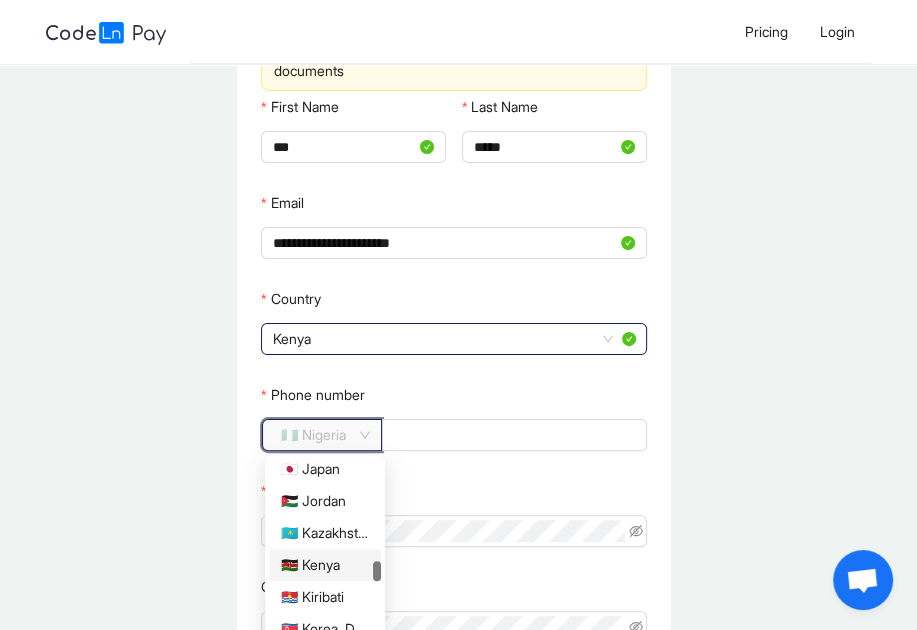 click on "🇰🇪 Kenya" at bounding box center (325, 565) 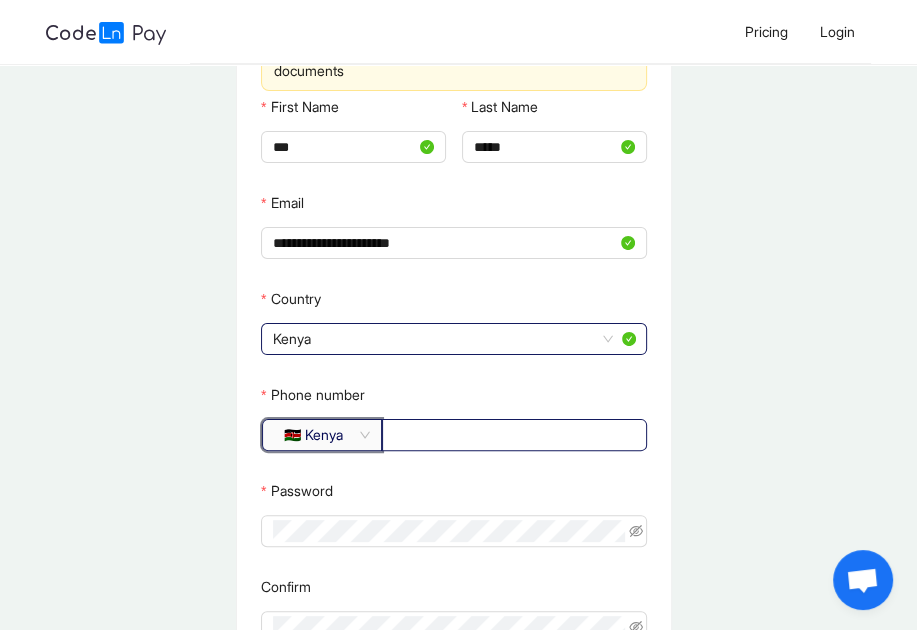 click on "Phone number" at bounding box center [512, 435] 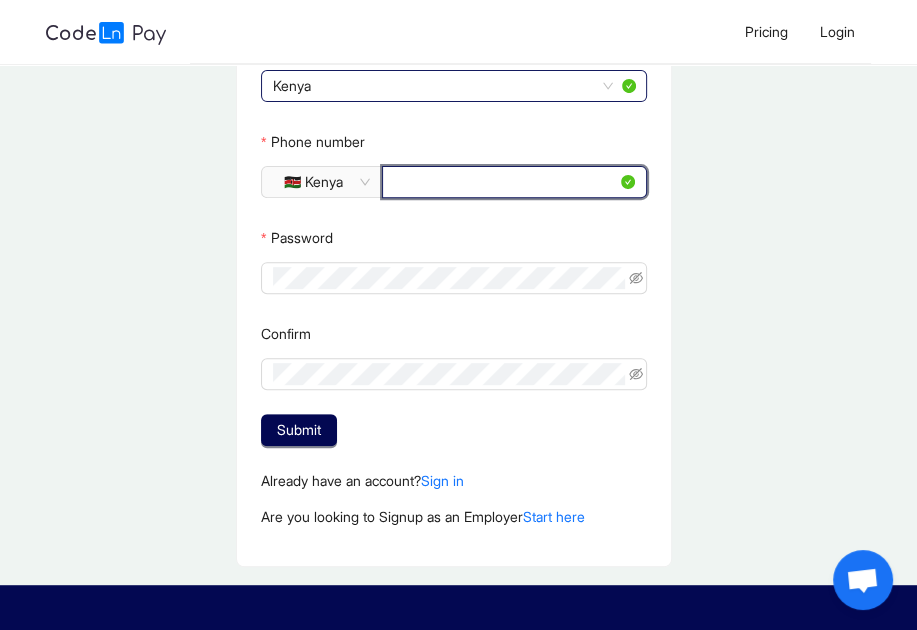 scroll, scrollTop: 393, scrollLeft: 0, axis: vertical 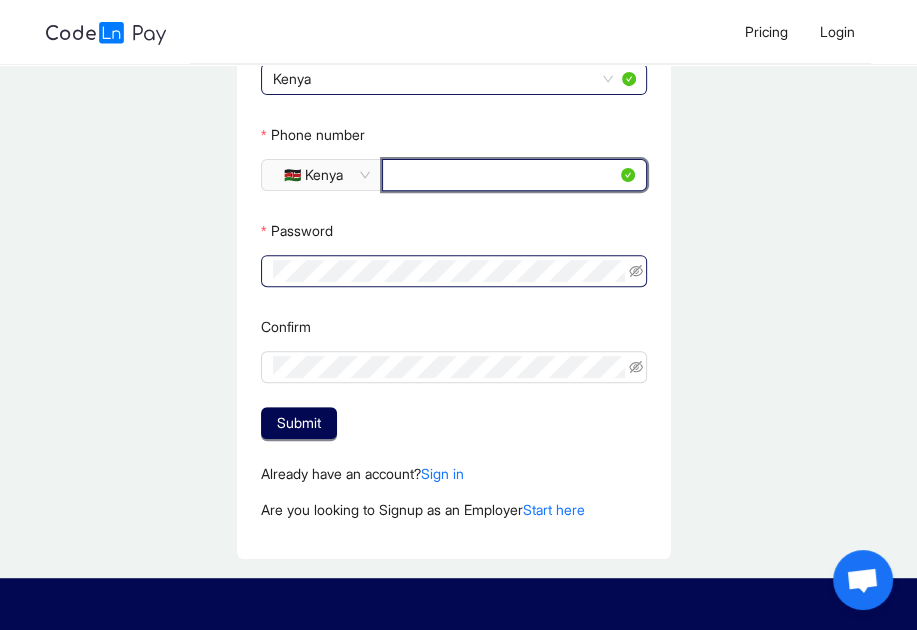 type on "*********" 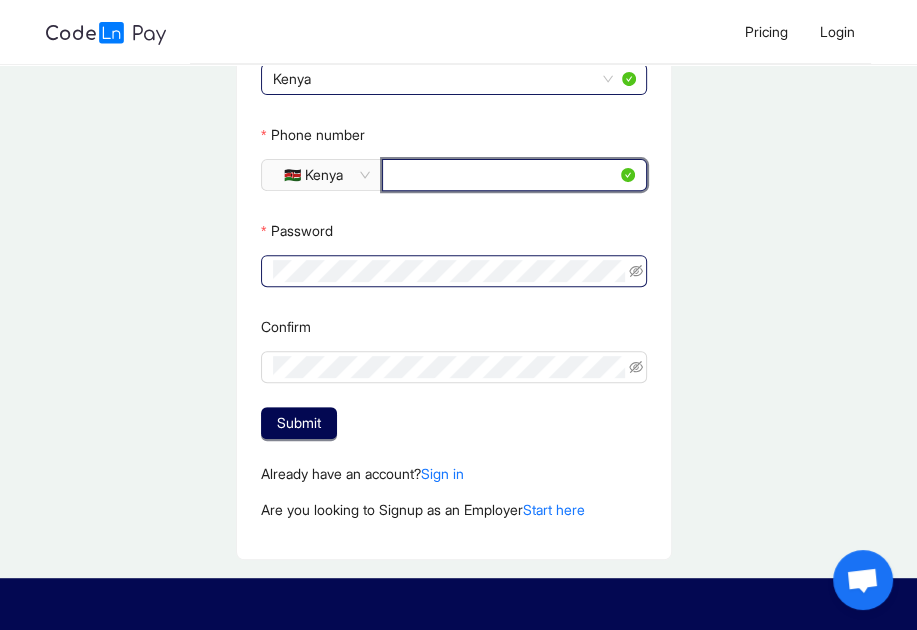 click 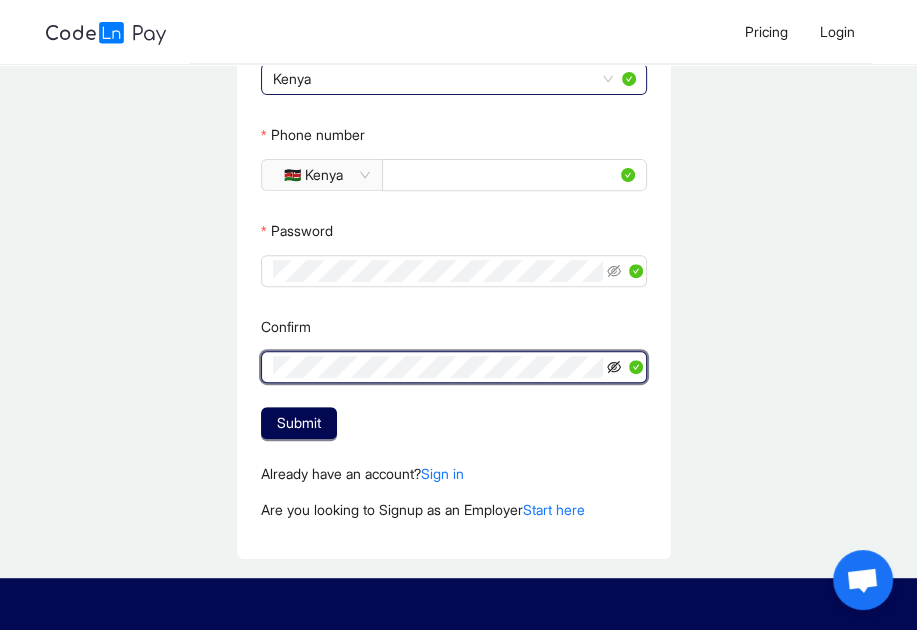 click 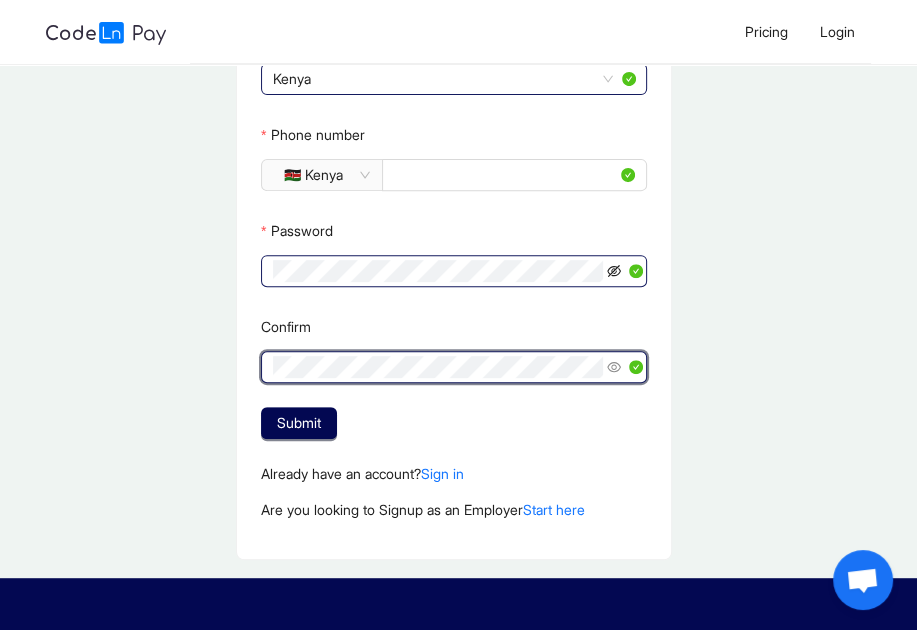 click 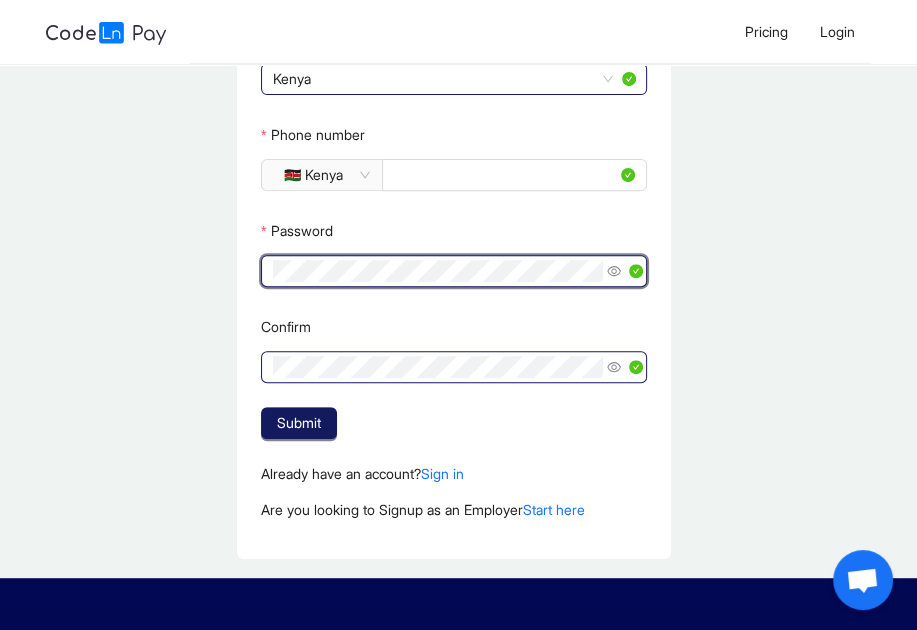 click on "Submit" 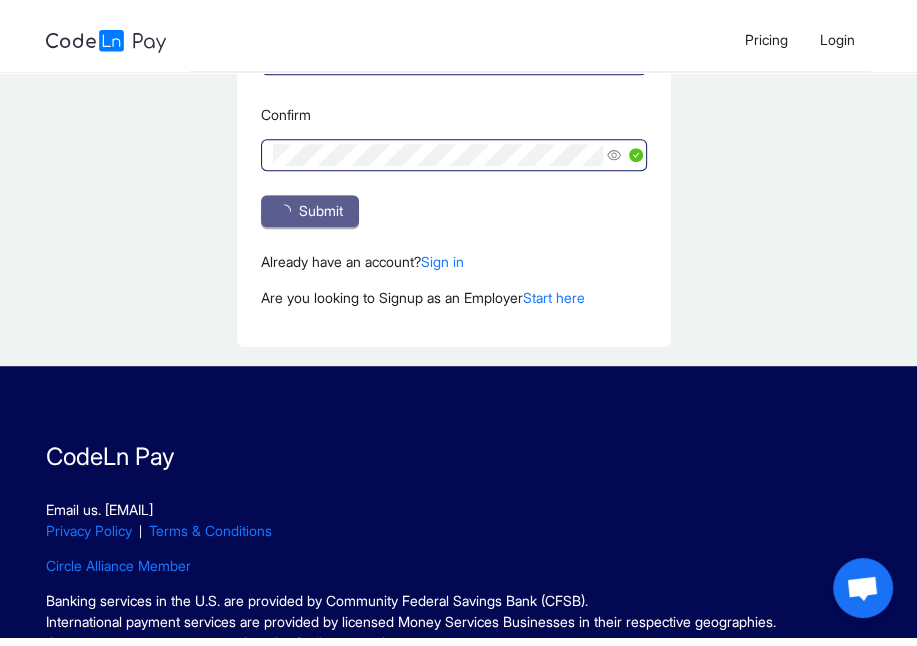 scroll, scrollTop: 0, scrollLeft: 0, axis: both 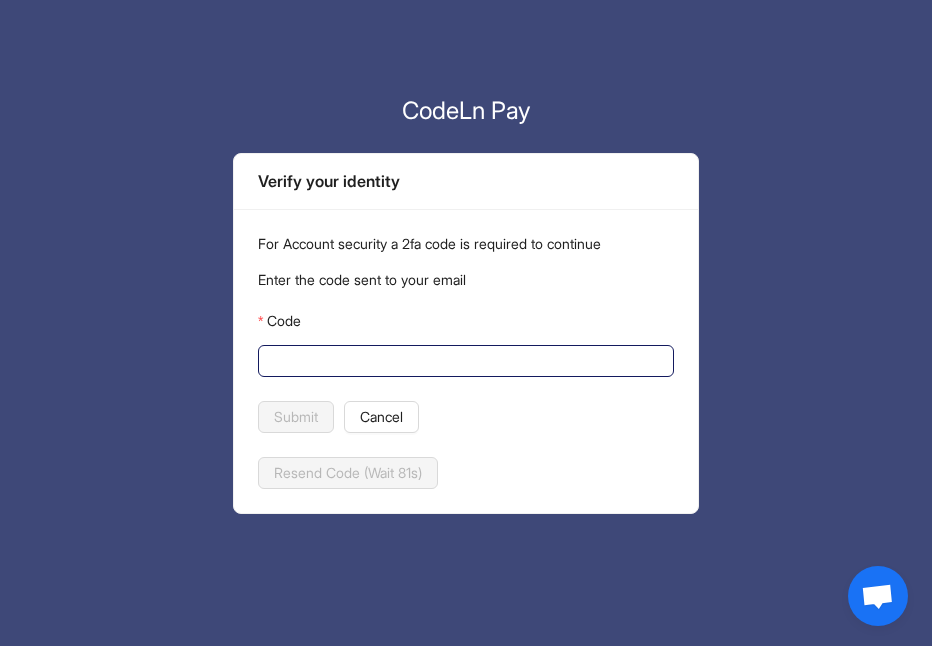 click on "Code" at bounding box center (464, 361) 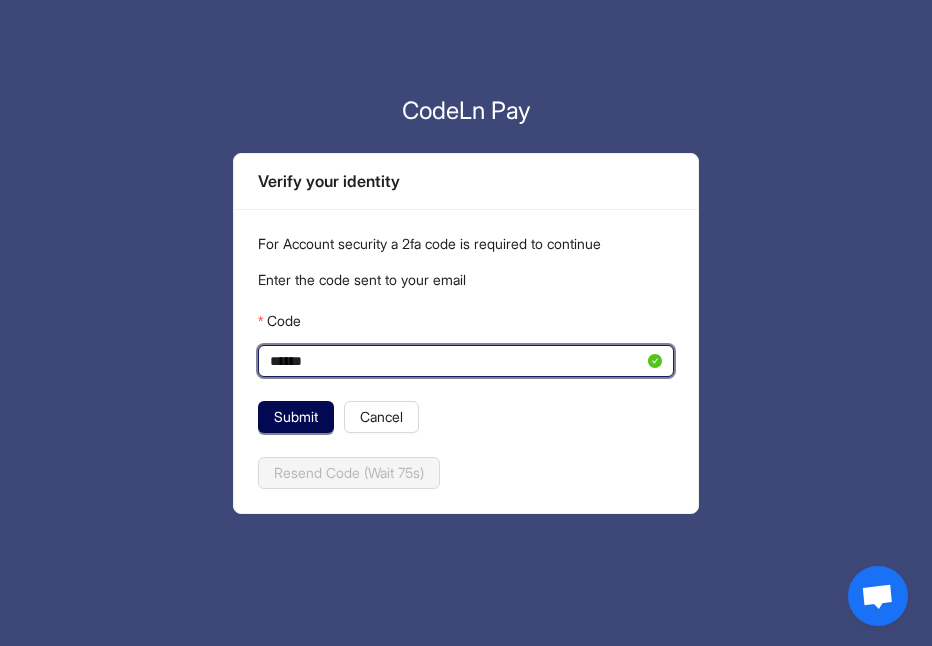 type on "******" 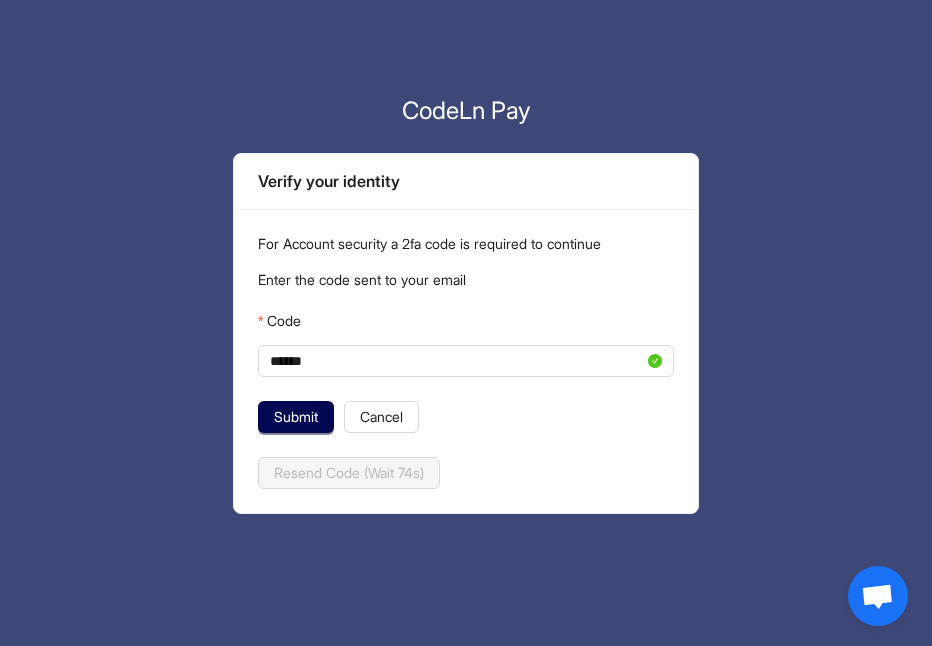 click on "For Account security a 2fa code is required to continue Enter the code sent to your email Code ****** Submit Cancel Resend Code (Wait 74s)" at bounding box center (466, 361) 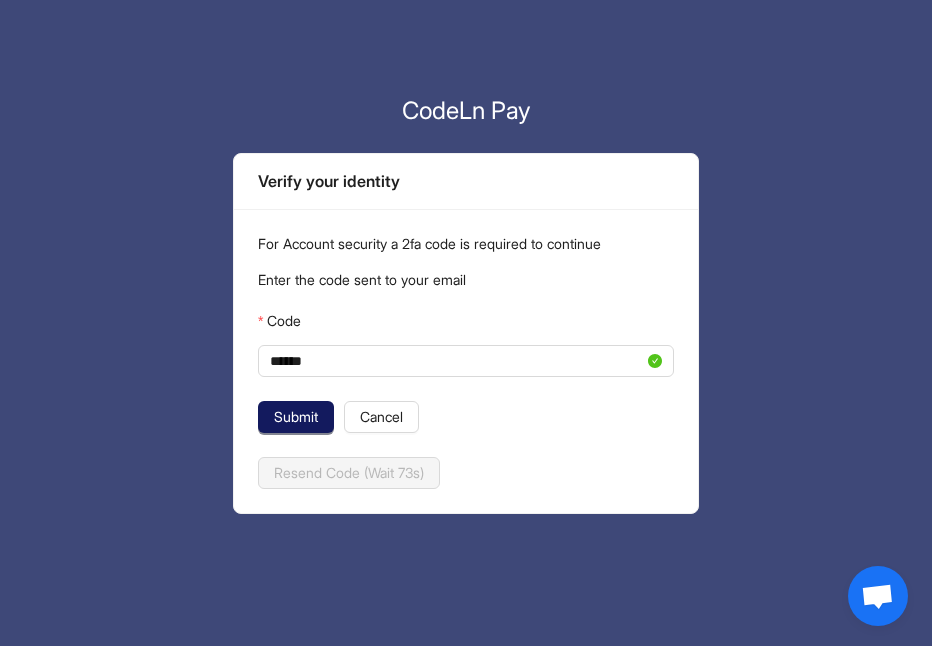 click on "Submit" 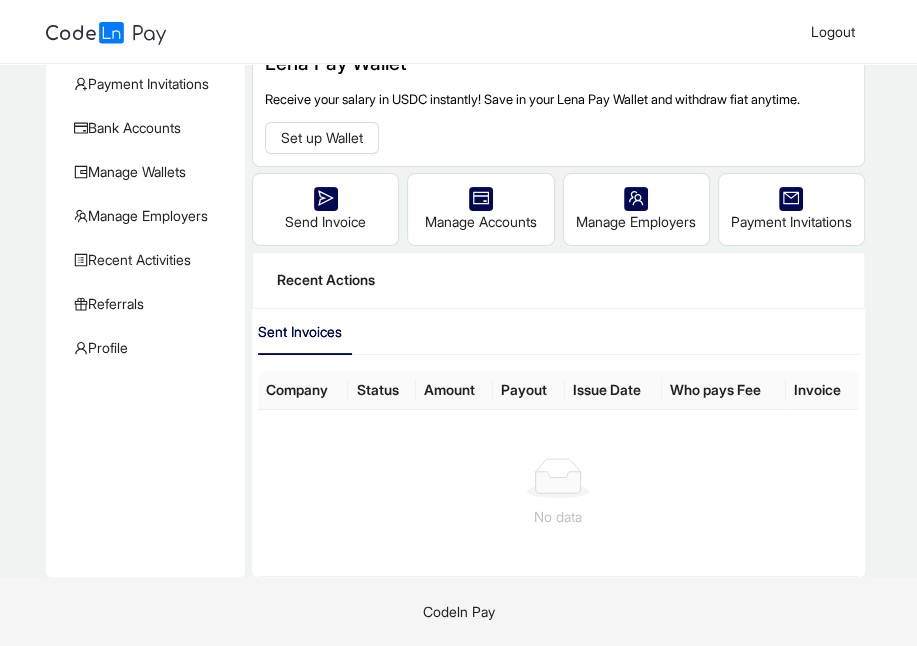 scroll, scrollTop: 40, scrollLeft: 0, axis: vertical 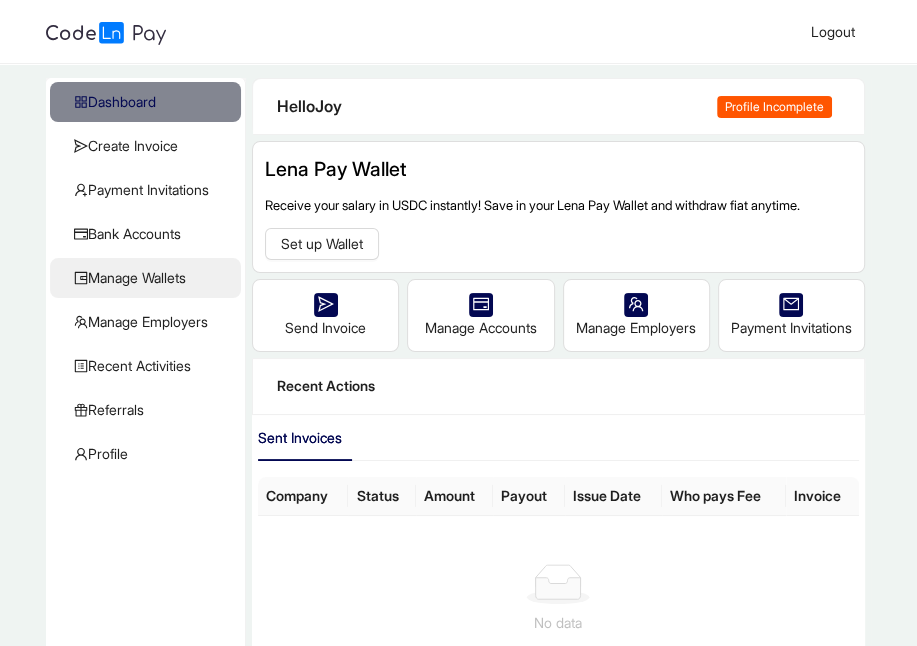 click on "Manage Wallets" 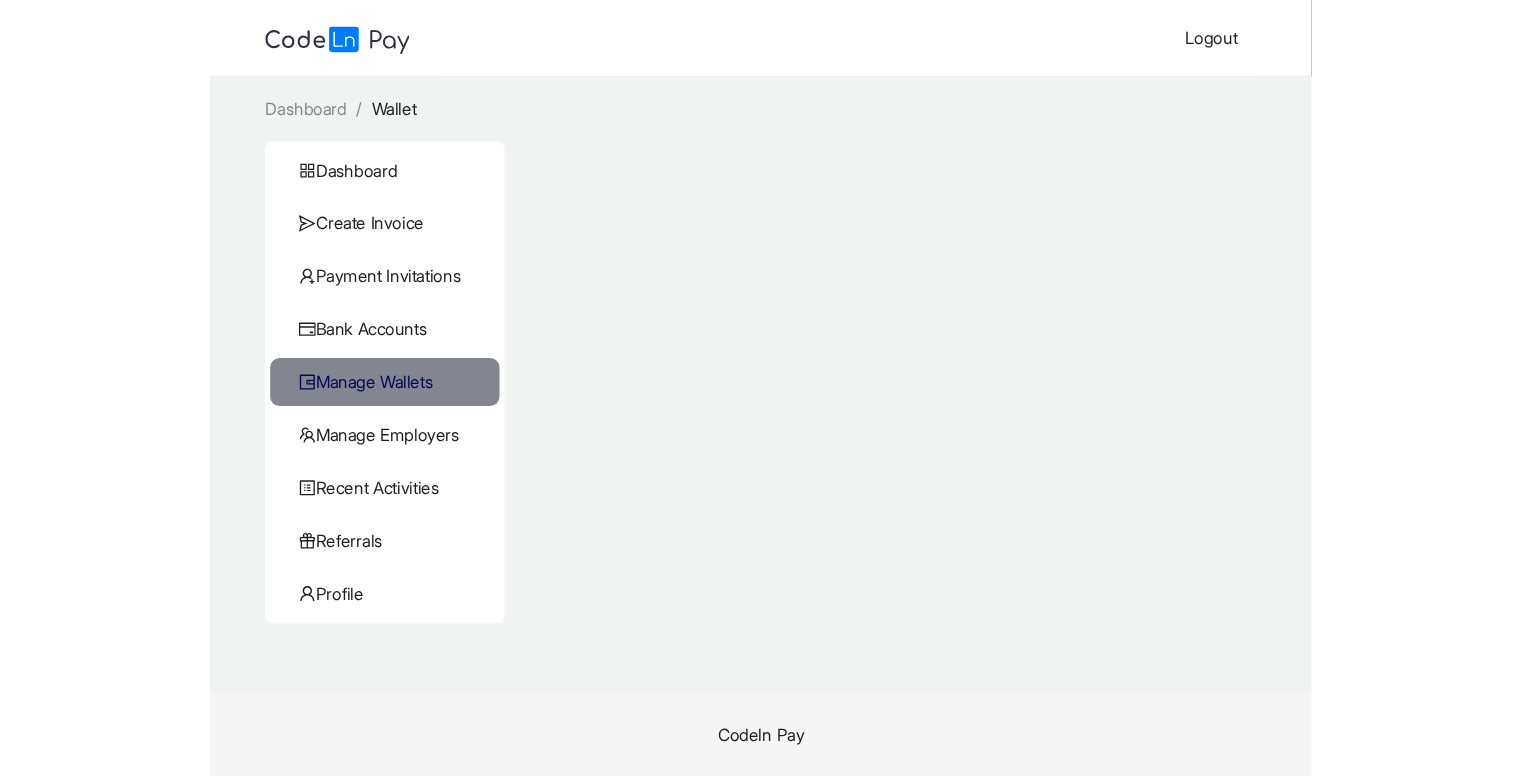 scroll, scrollTop: 0, scrollLeft: 0, axis: both 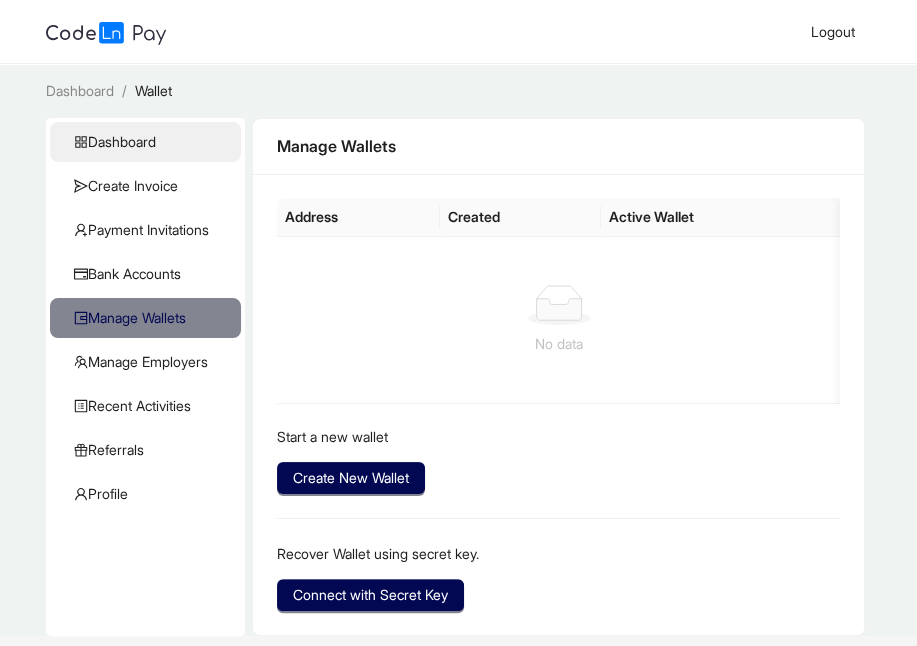 click on "Dashboard" 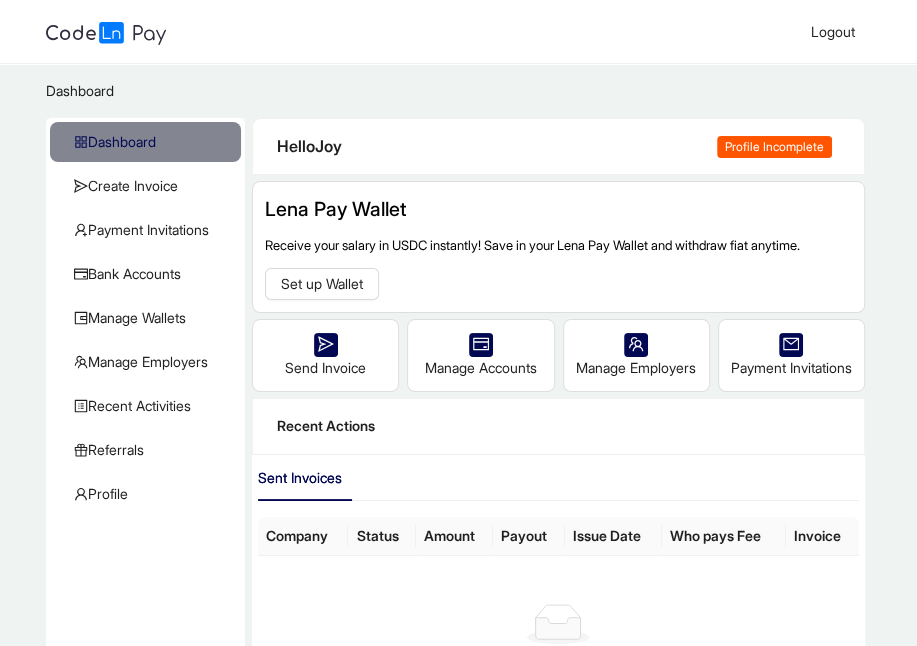 click on "Profile Incomplete" at bounding box center (774, 147) 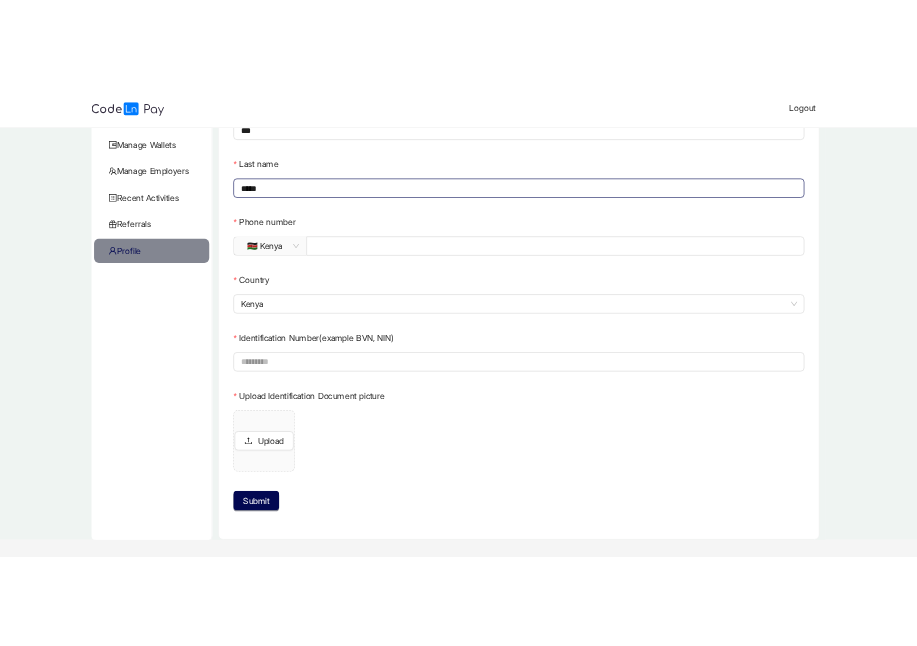 scroll, scrollTop: 265, scrollLeft: 0, axis: vertical 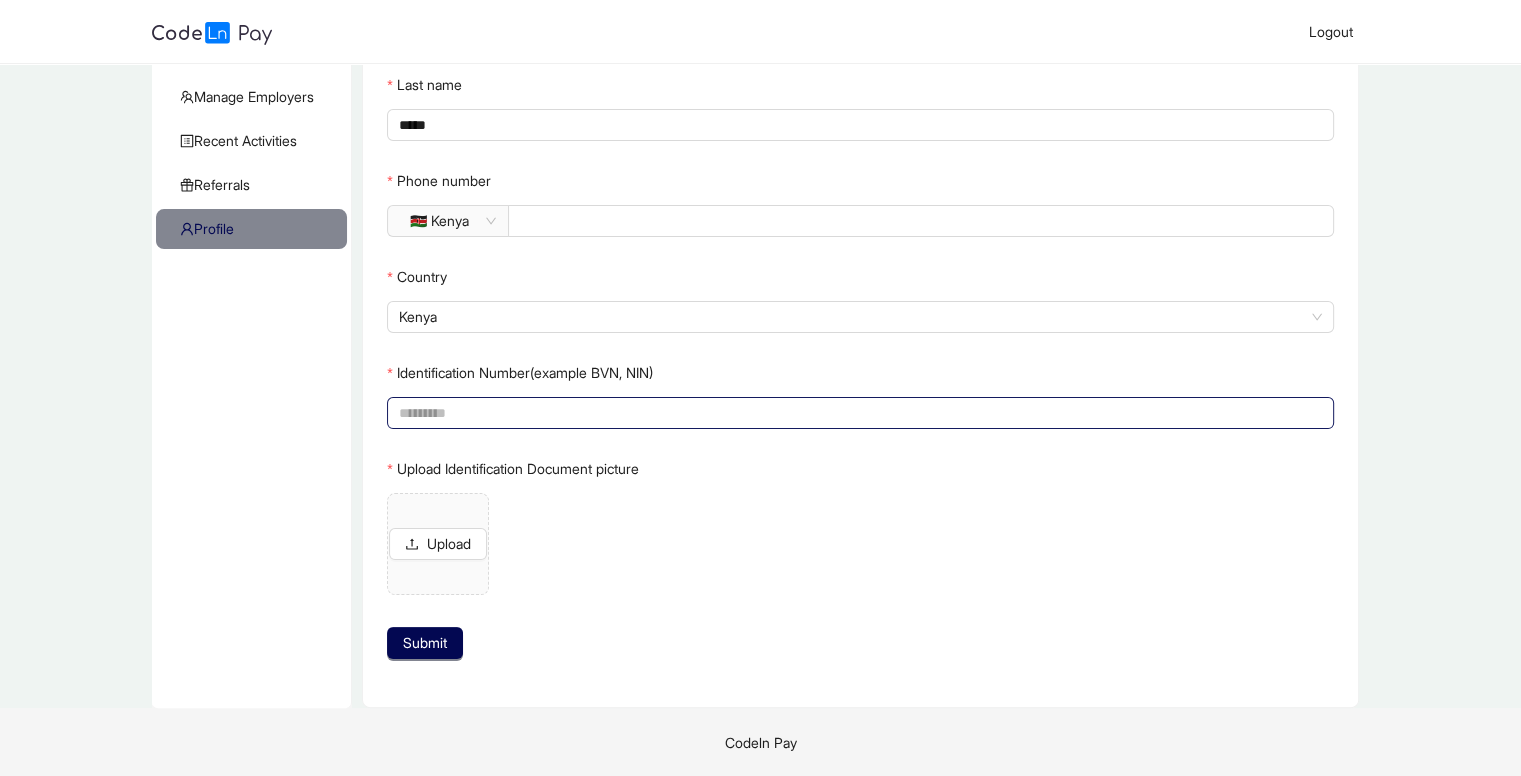 click on "Identification Number(example BVN, NIN)" at bounding box center [858, 413] 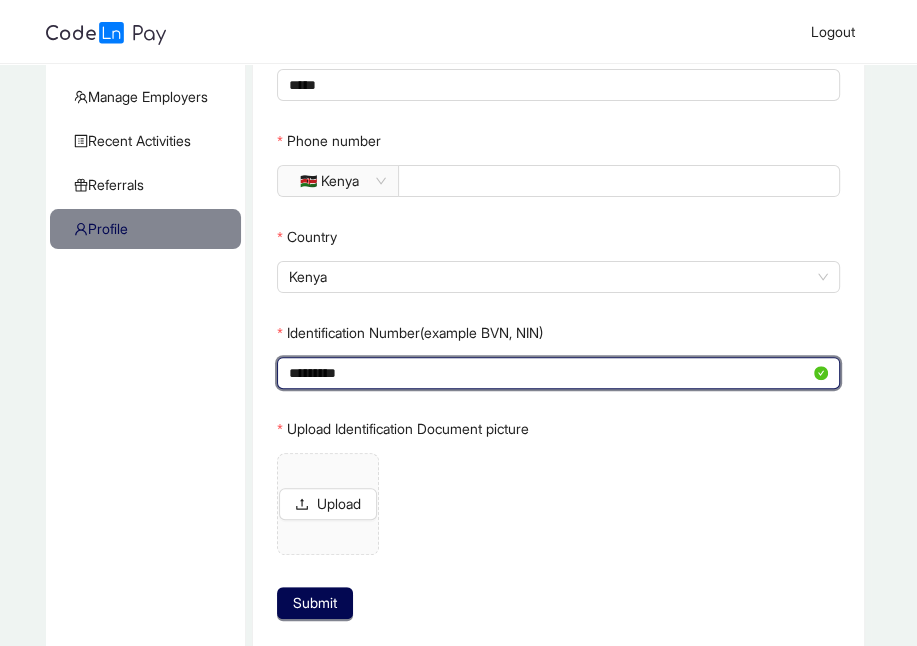type on "*********" 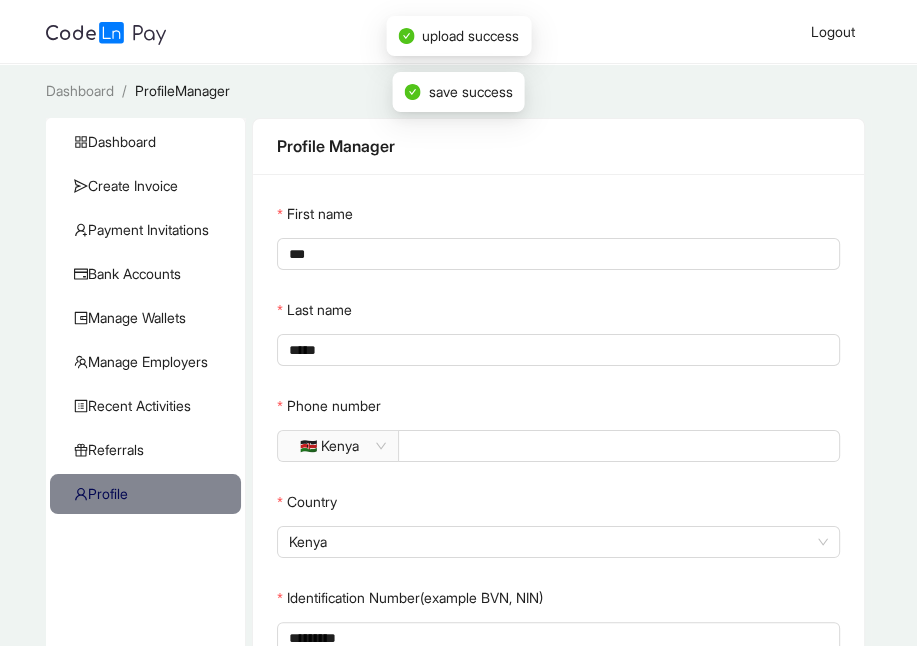 scroll, scrollTop: 356, scrollLeft: 0, axis: vertical 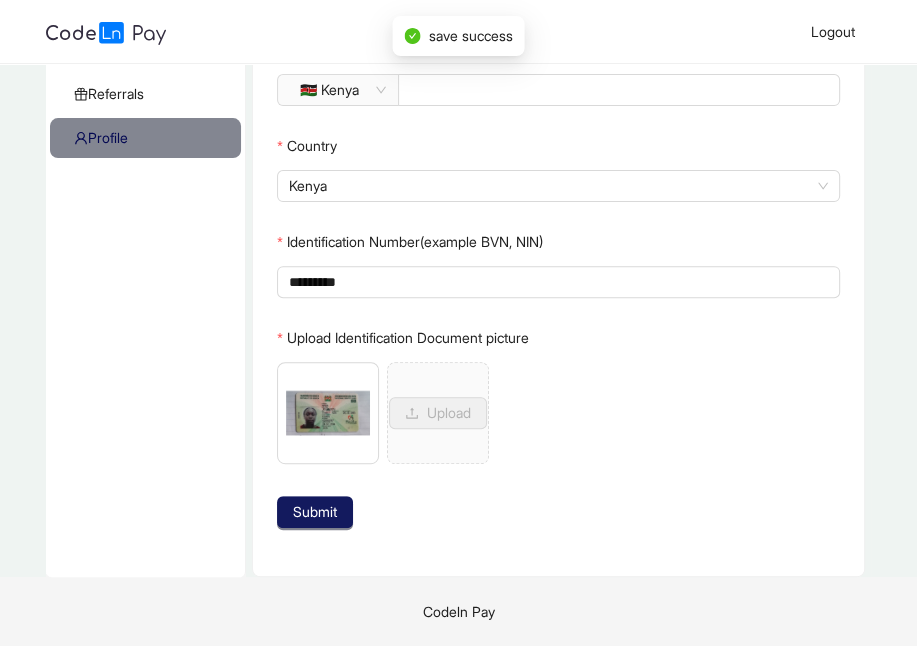 click on "Submit" 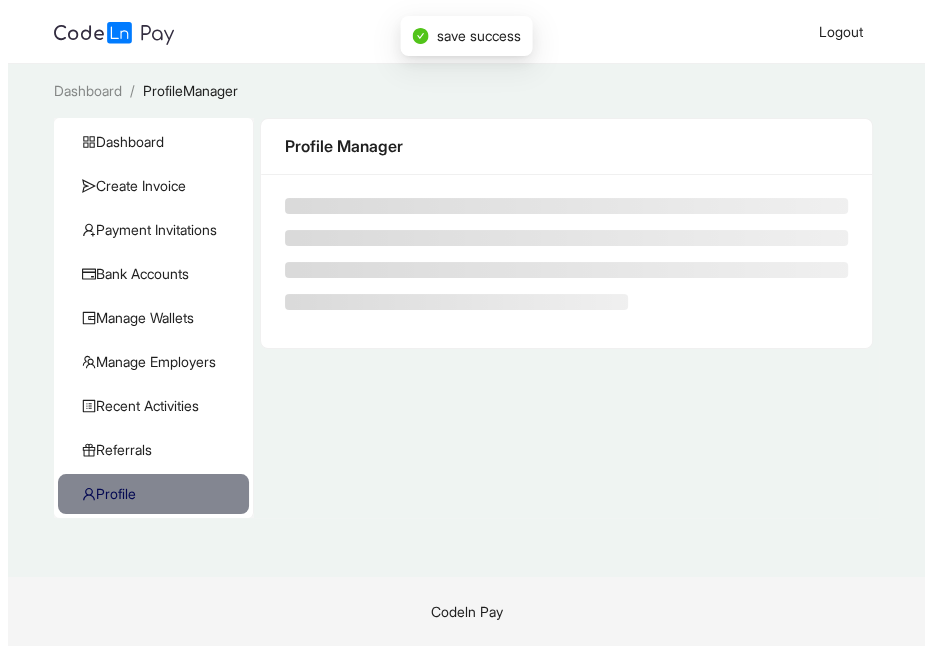 scroll, scrollTop: 0, scrollLeft: 0, axis: both 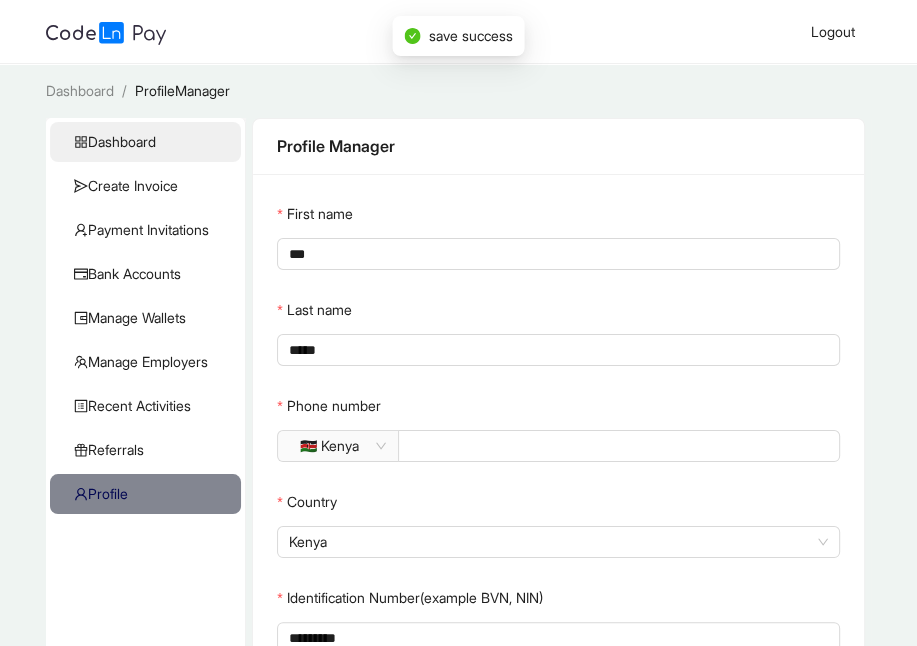 click on "Dashboard" 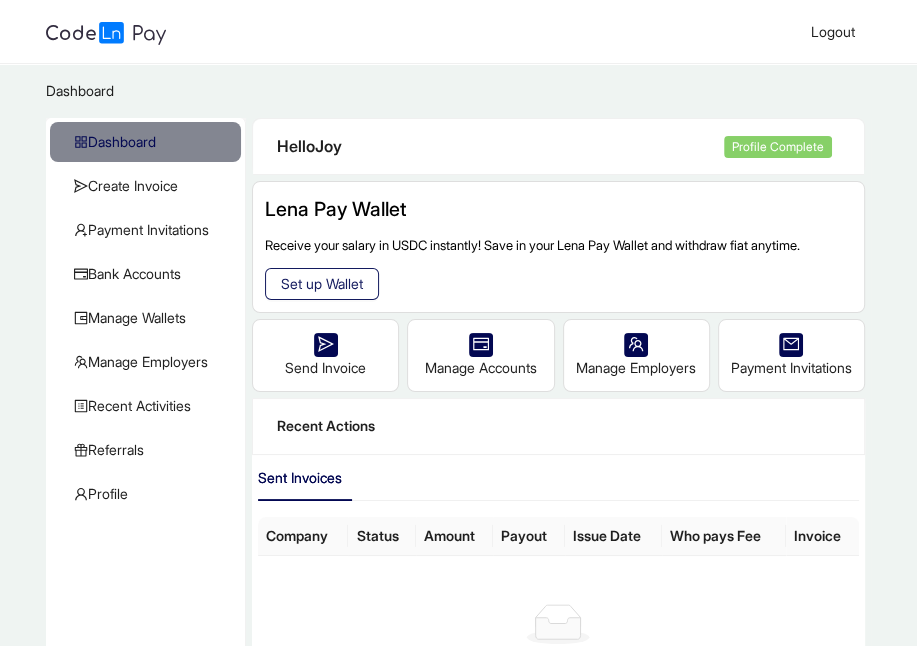 click on "Set up Wallet" 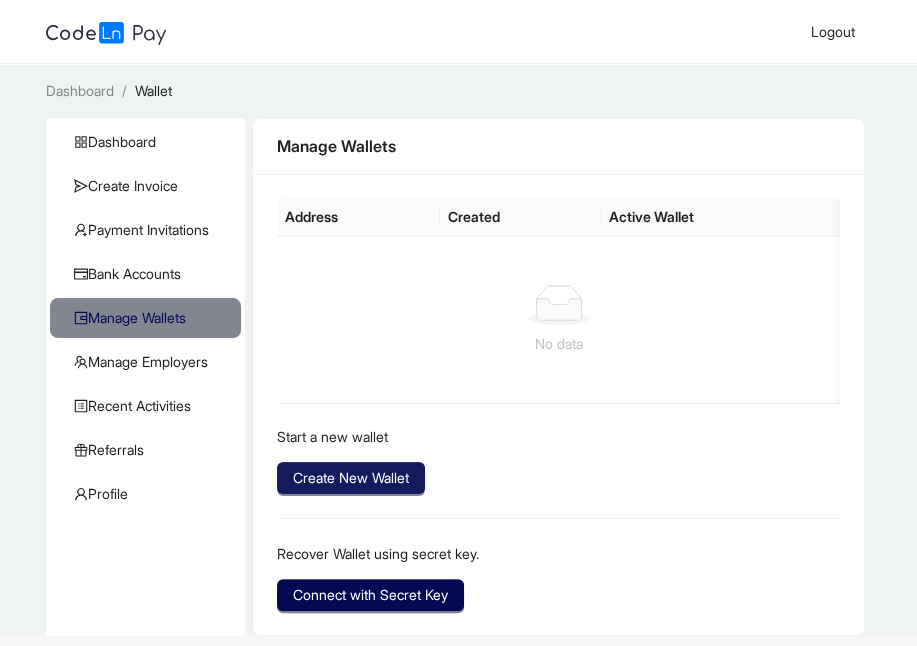 click on "Create New Wallet" 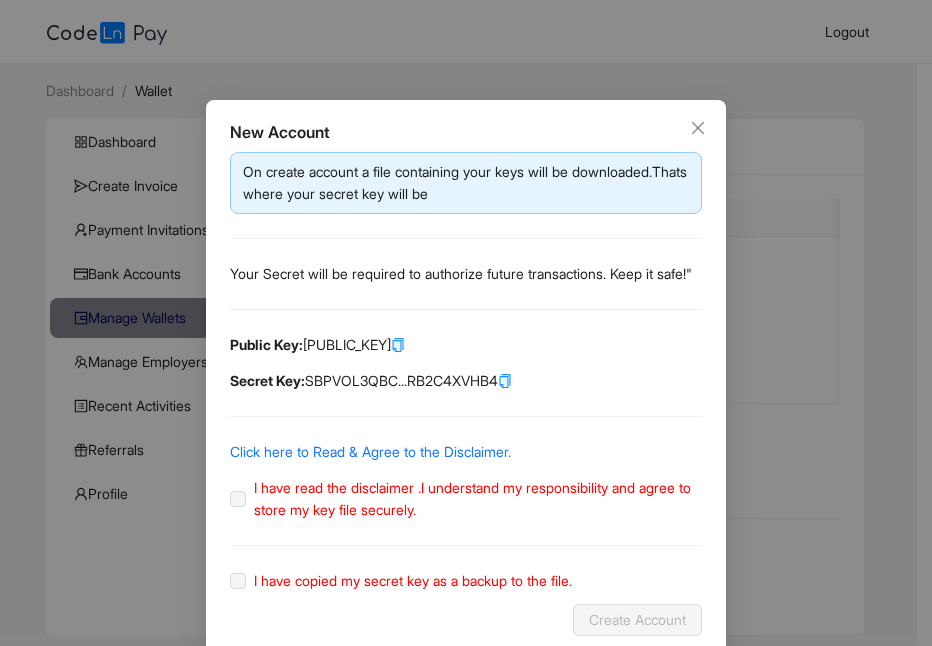 click 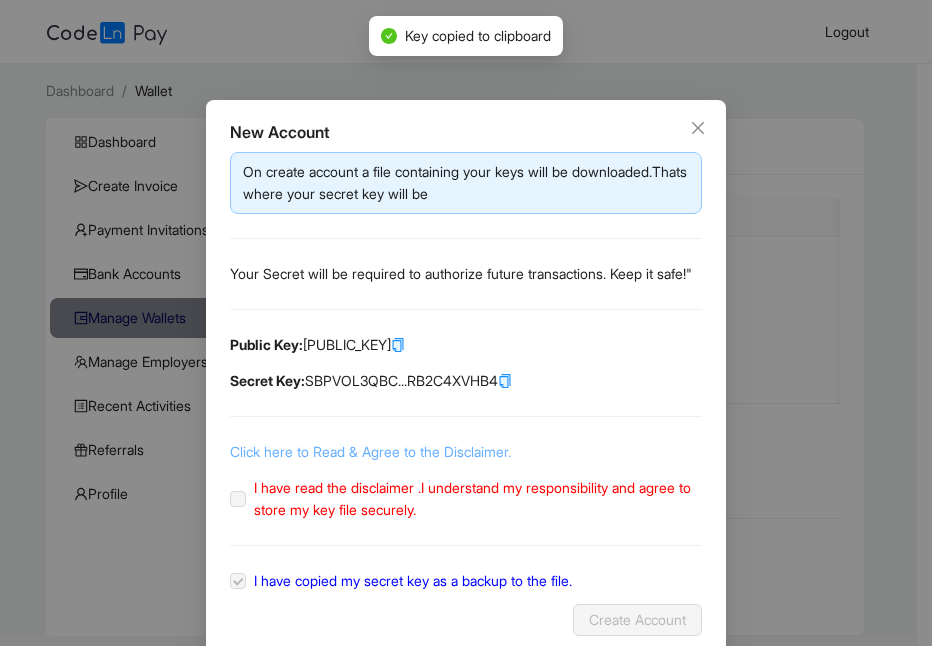 click on "Click here to Read & Agree to the Disclaimer." at bounding box center (370, 451) 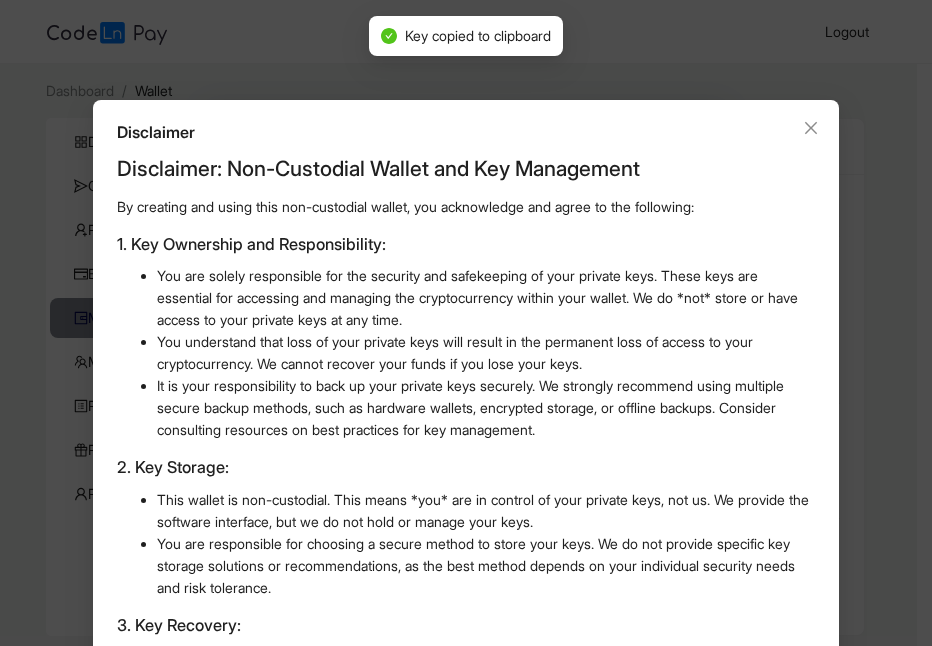 click on "2. Key Storage:" at bounding box center (466, 468) 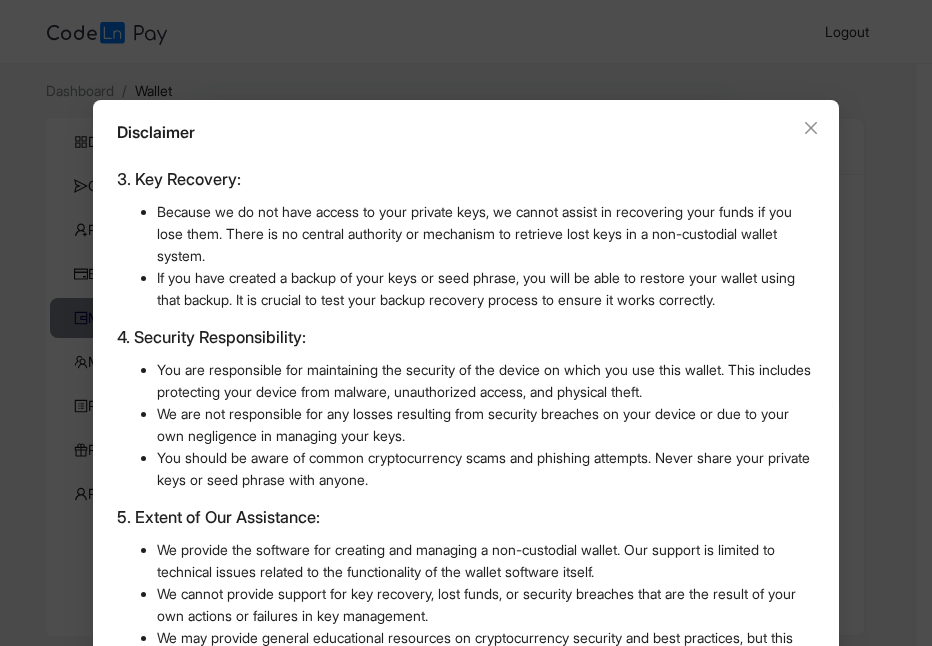 scroll, scrollTop: 728, scrollLeft: 0, axis: vertical 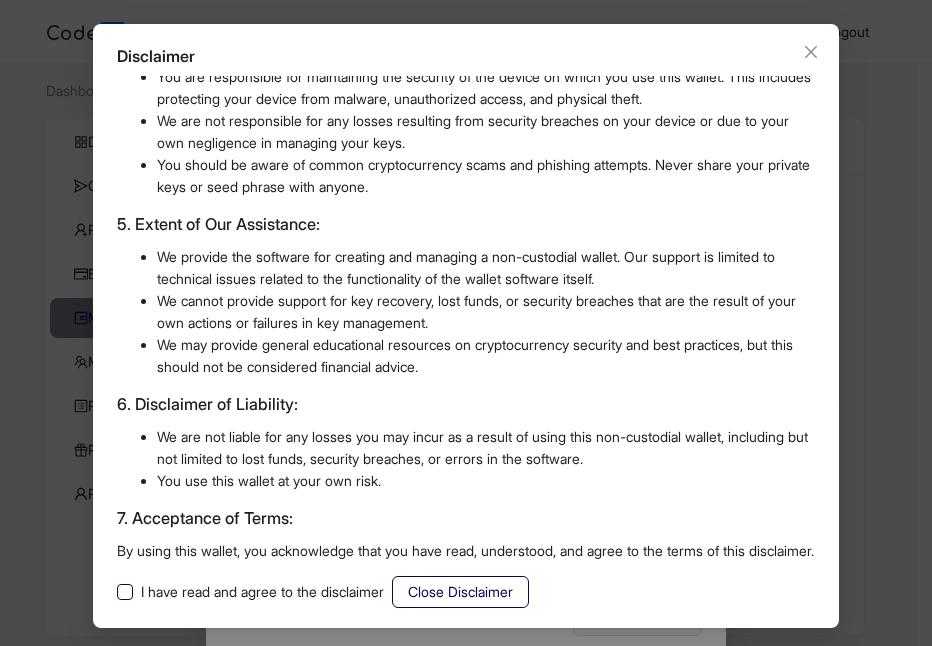 click on "I have read and agree to the disclaimer" at bounding box center (262, 592) 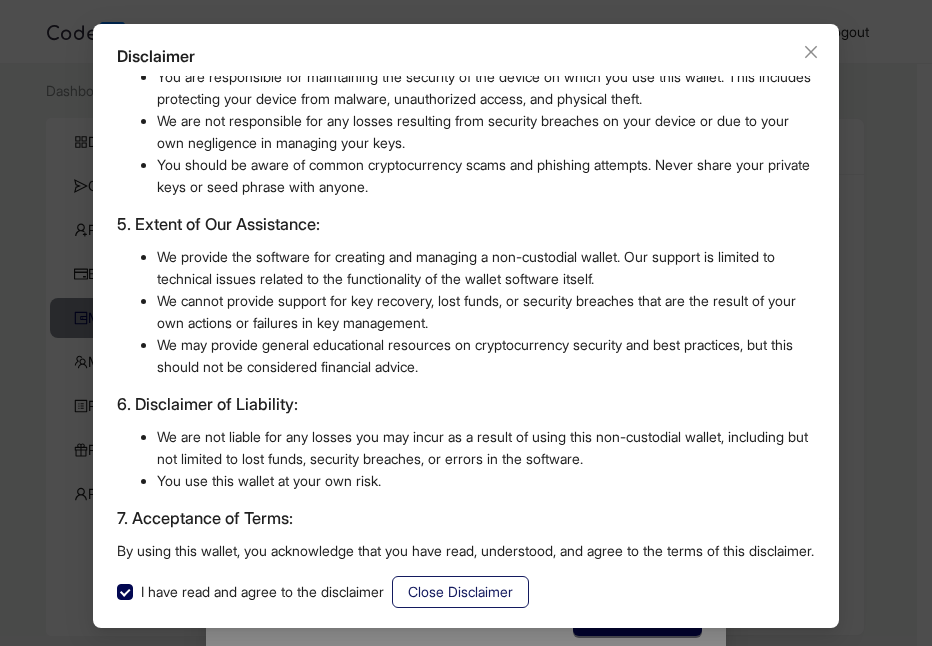 click on "Close Disclaimer" 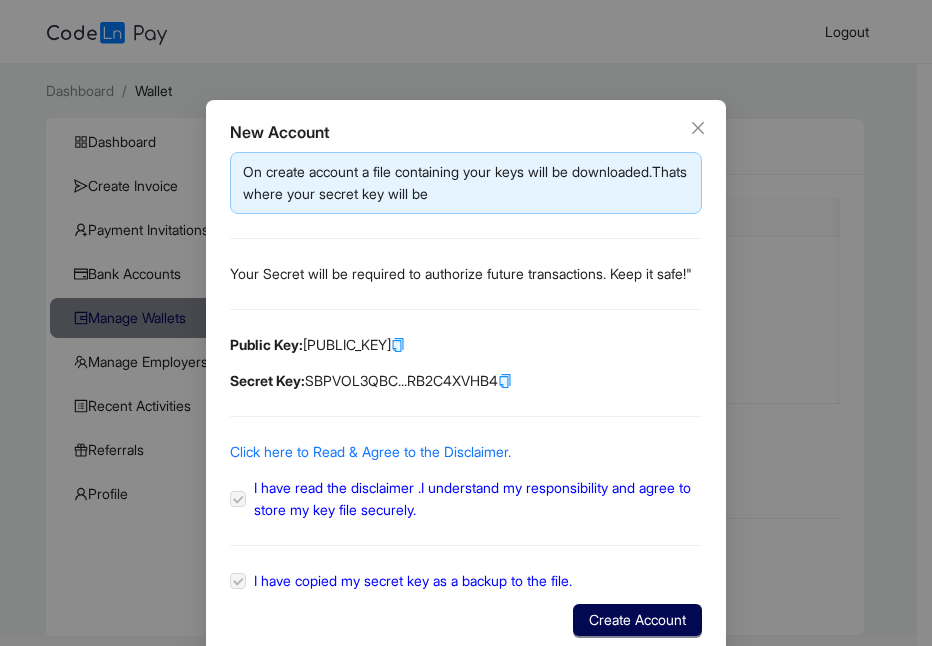 scroll, scrollTop: 0, scrollLeft: 0, axis: both 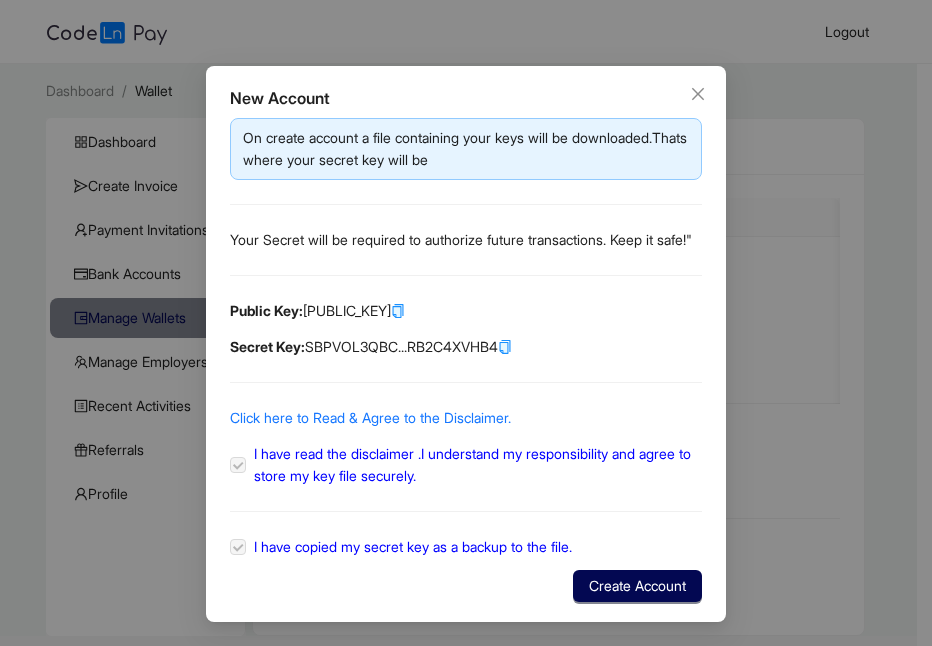 click on "Create Account" at bounding box center (466, 586) 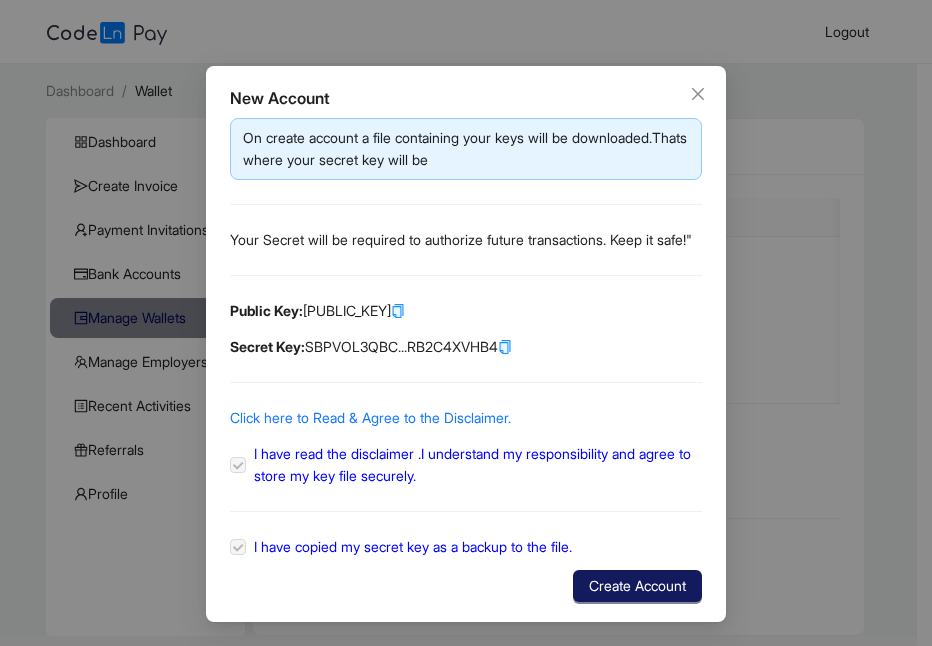 click on "Create Account" 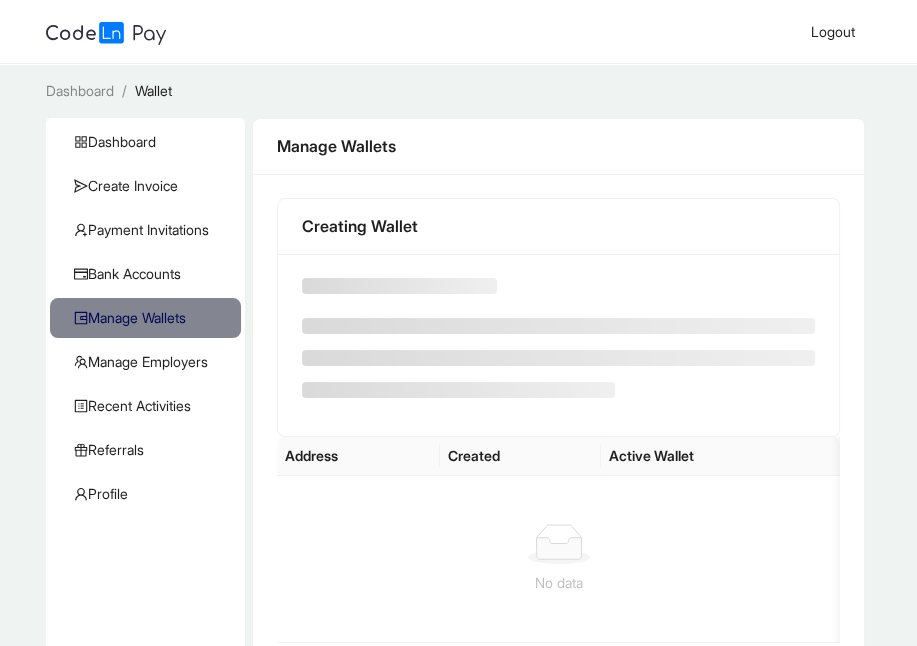 scroll, scrollTop: 0, scrollLeft: 0, axis: both 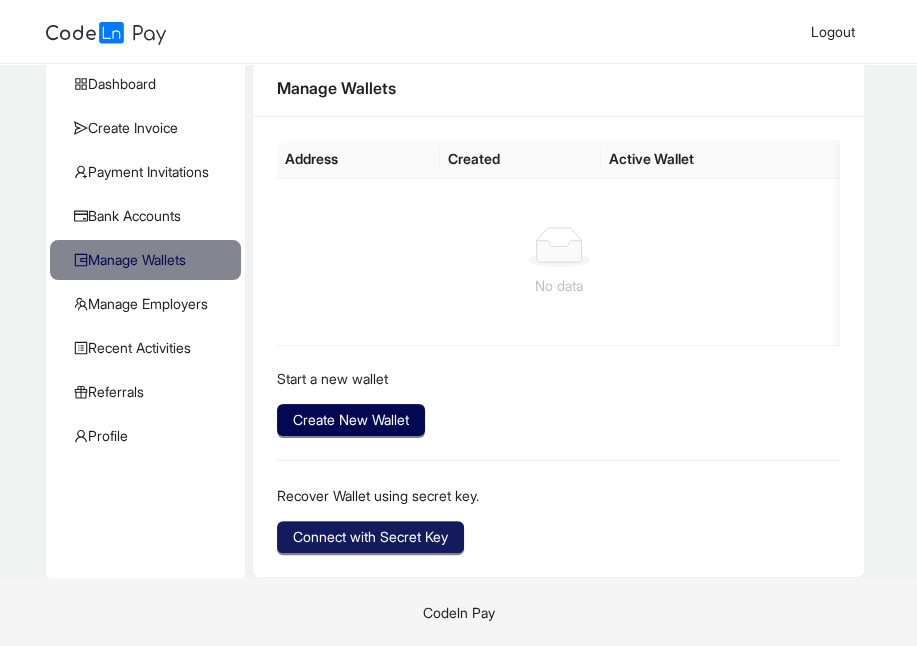 click on "Connect with Secret Key" 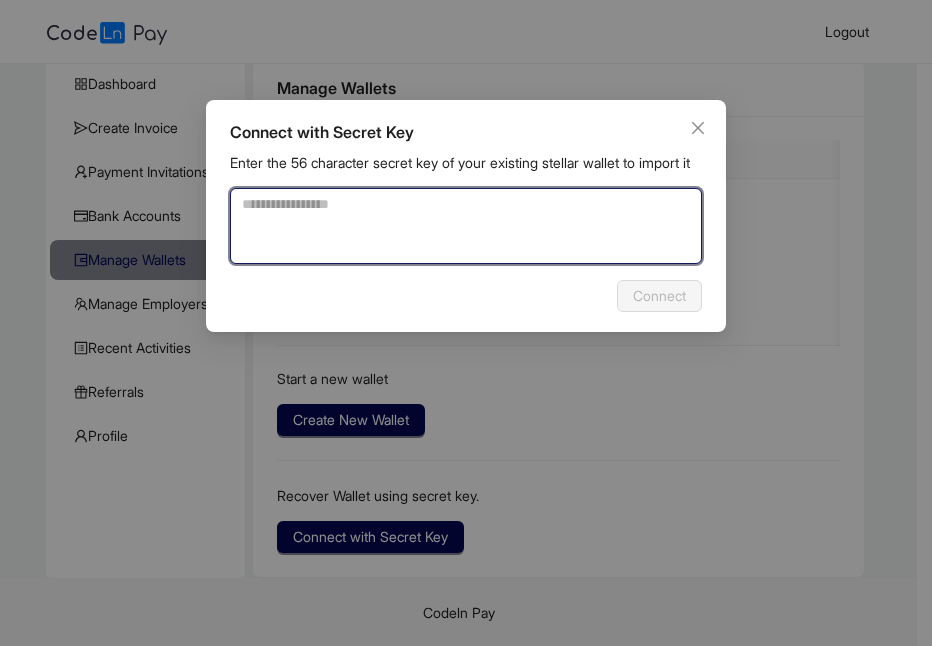 click 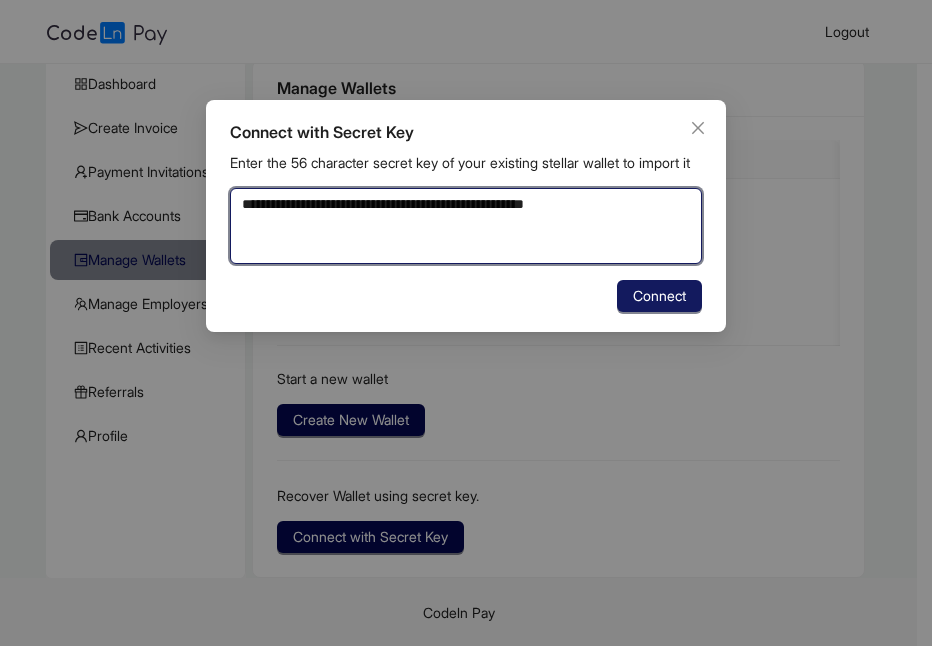 type on "**********" 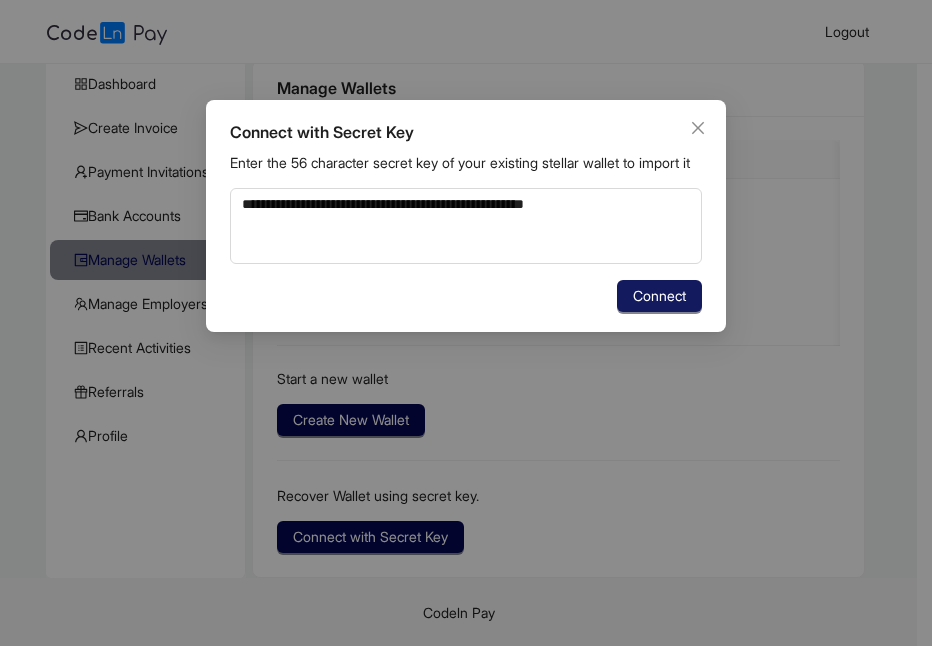 click on "Connect" 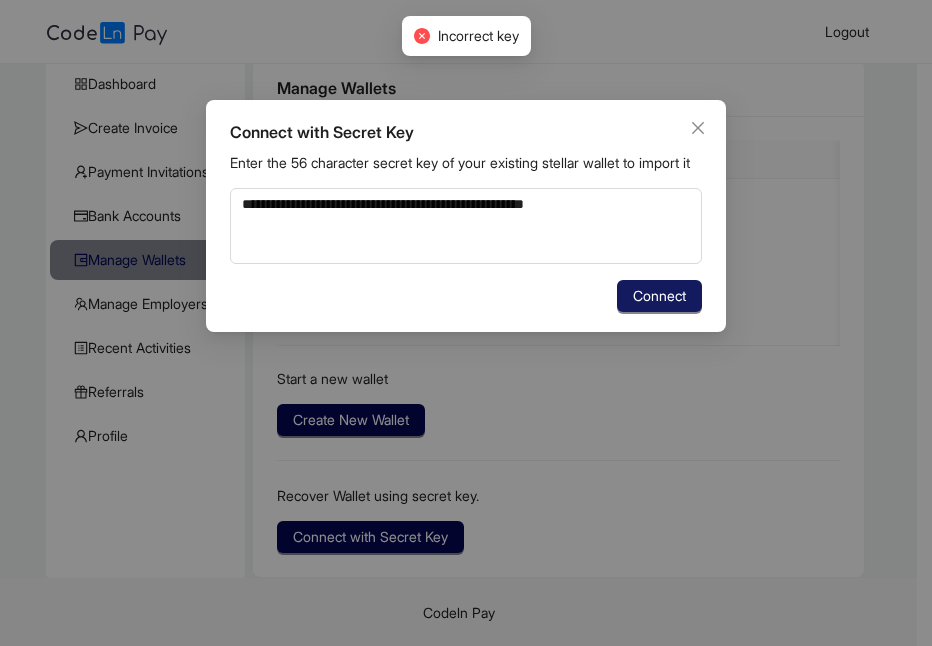 click on "Connect" 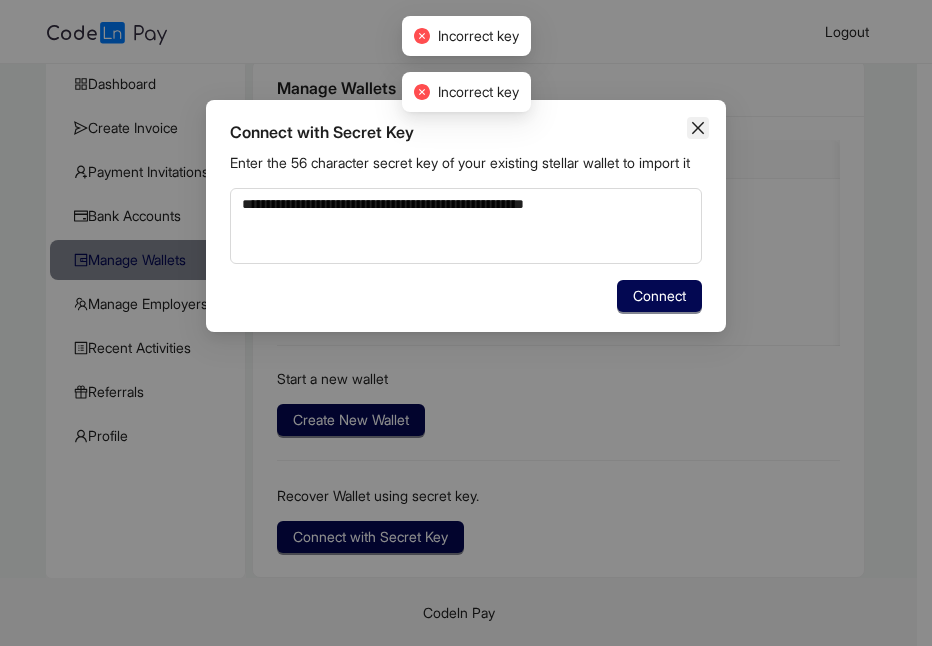 click 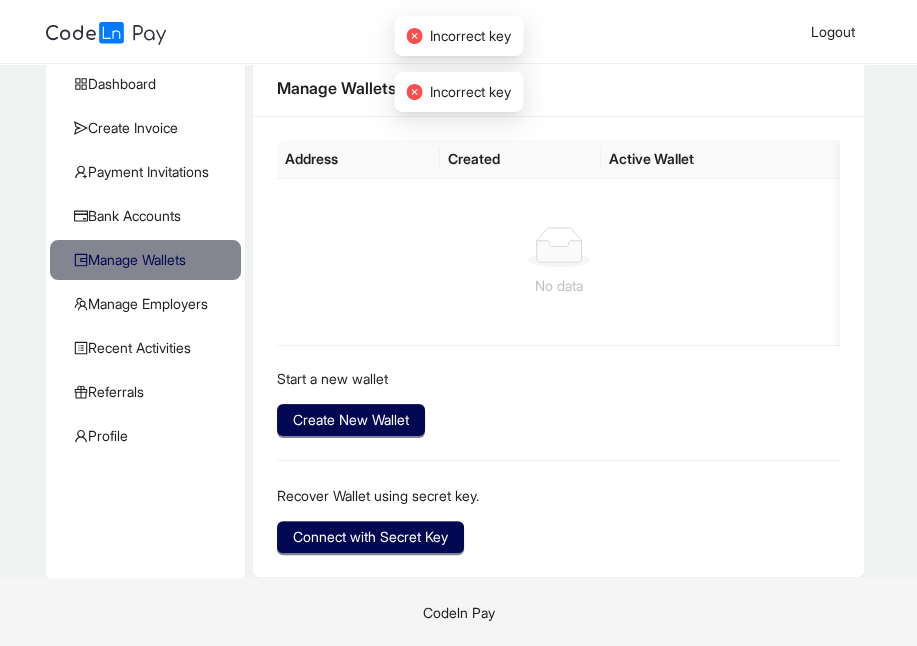 type 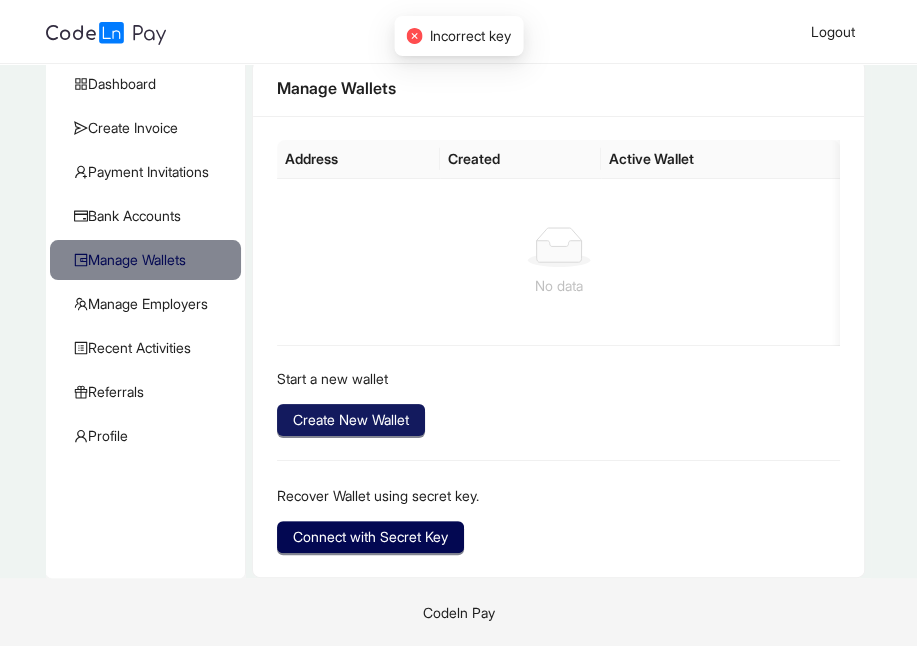 click on "Create New Wallet" 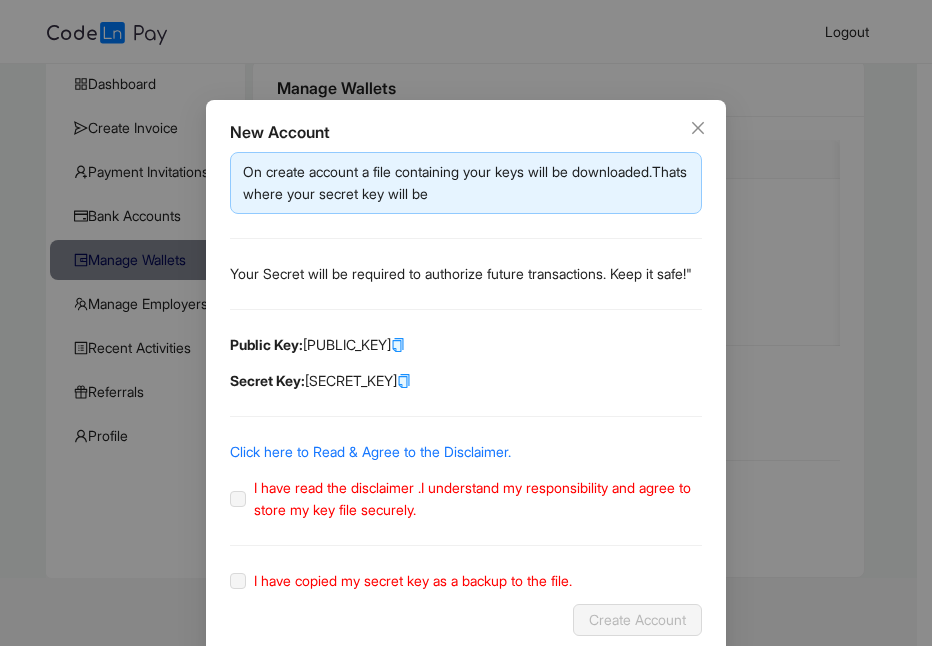 click 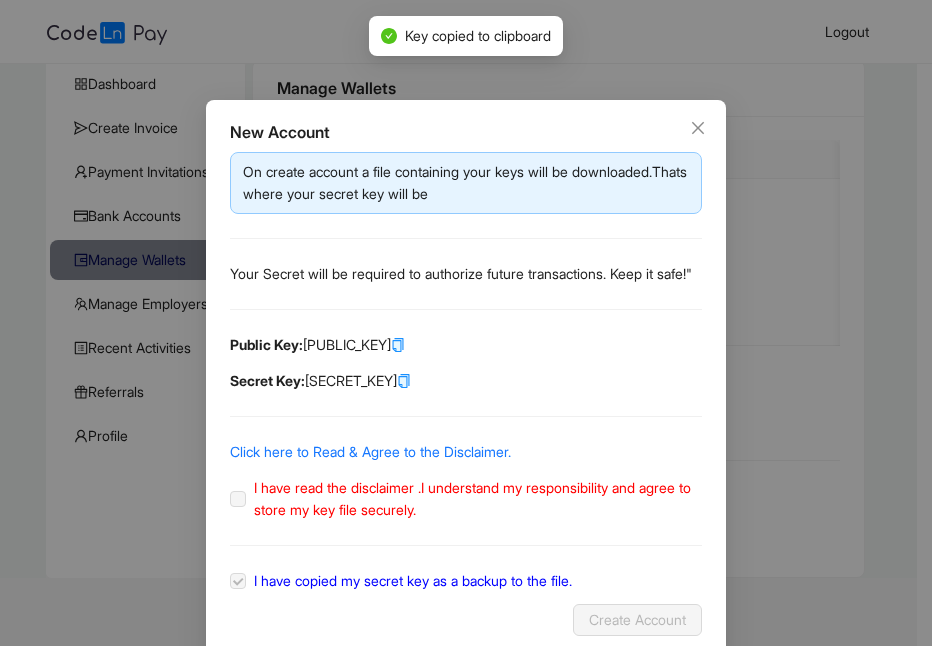 scroll, scrollTop: 55, scrollLeft: 0, axis: vertical 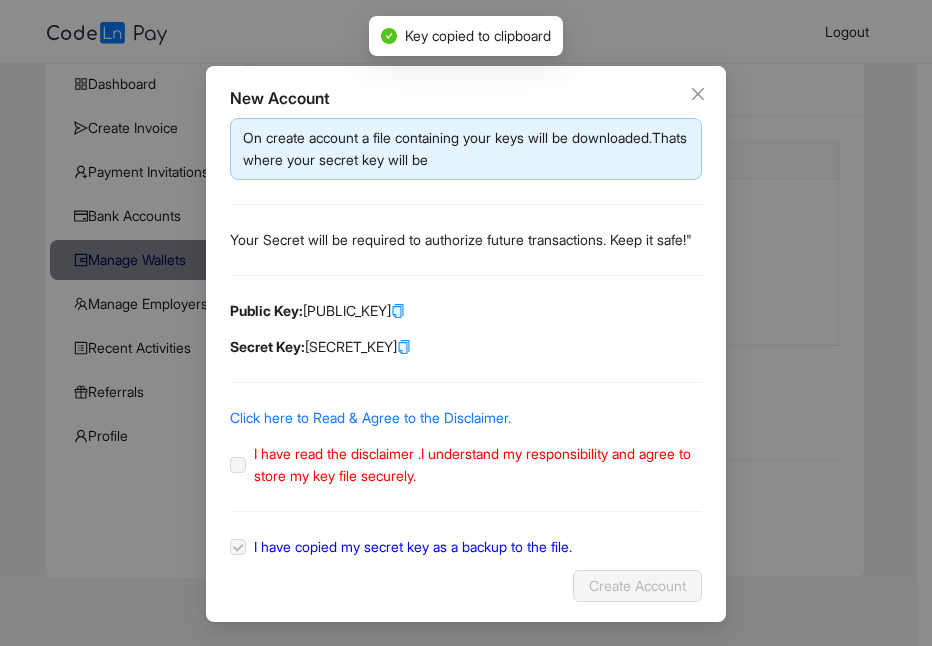 click on "On create account a file containing your keys will be downloaded.Thats where your secret key will be Your Secret will be required to authorize future transactions. Keep it safe!" Public Key: [PUBLIC_KEY] Secret Key: [SECRET_KEY] Click here to Read & Agree to the Disclaimer. I have read the disclaimer .I understand my responsibility and agree to store my key file securely. I have copied my secret key as a backup to the file." at bounding box center [466, 338] 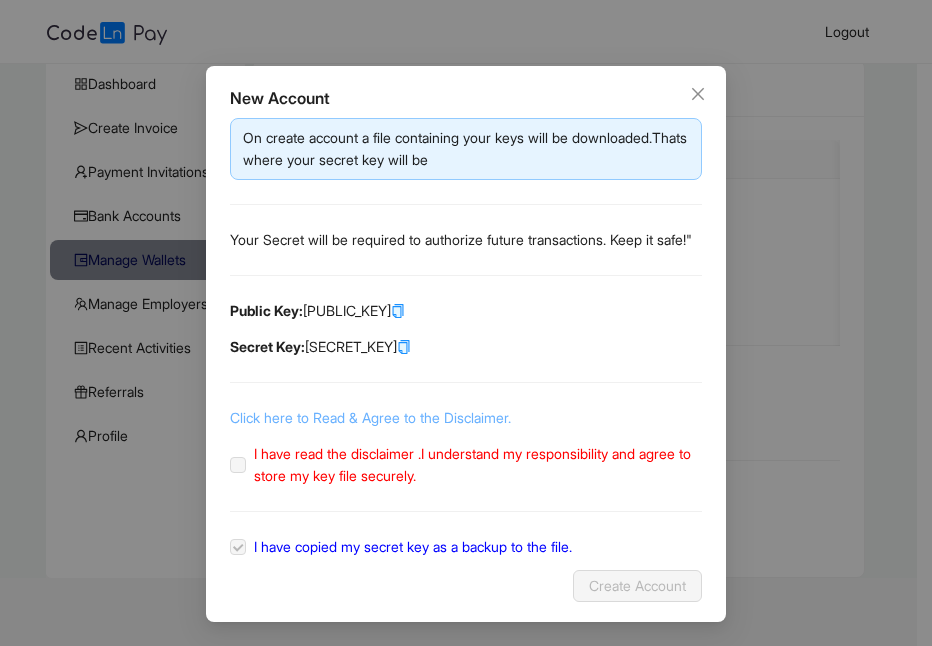 click on "Click here to Read & Agree to the Disclaimer." at bounding box center [370, 417] 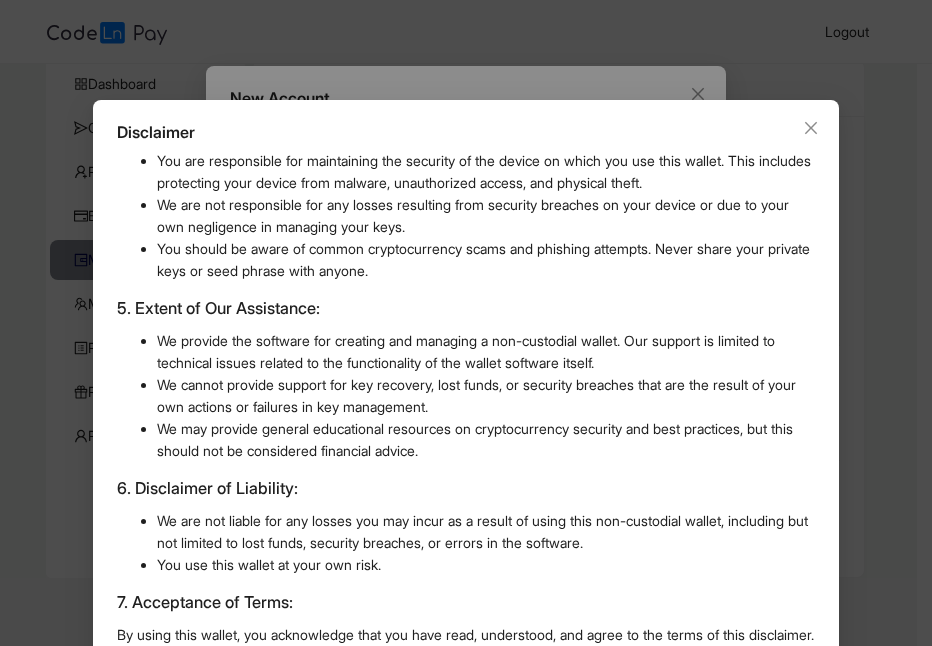 scroll, scrollTop: 728, scrollLeft: 0, axis: vertical 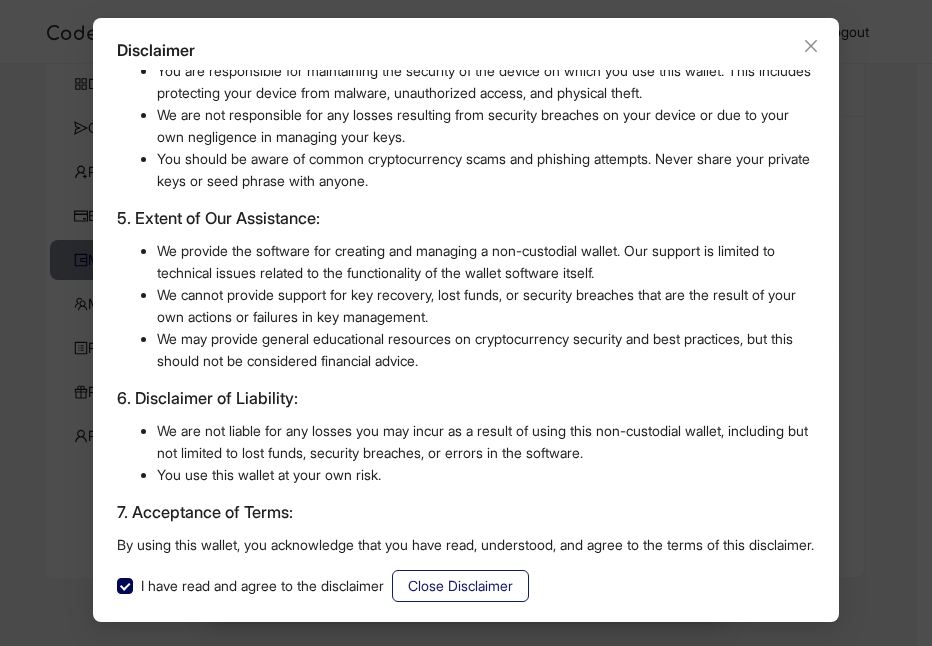 click on "Close Disclaimer" 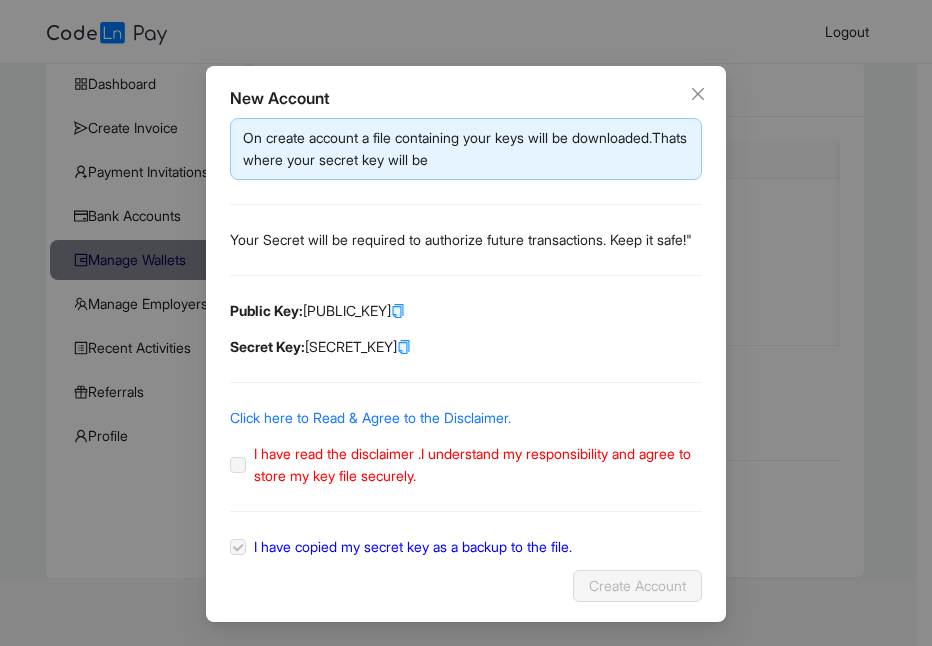 scroll, scrollTop: 0, scrollLeft: 0, axis: both 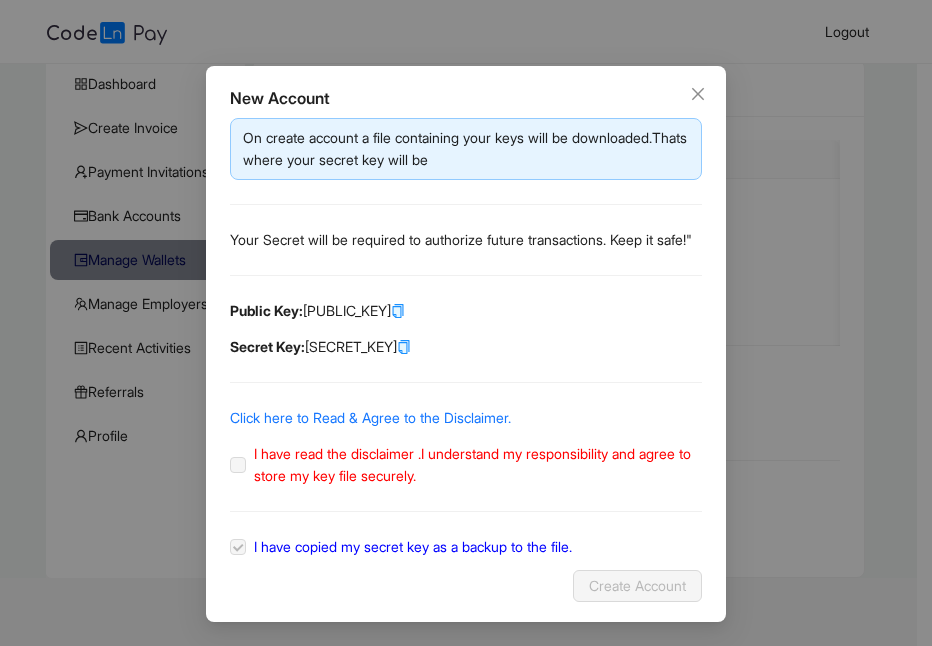 click on "I have read the disclaimer .I understand my responsibility and agree to store my key file securely." at bounding box center [474, 465] 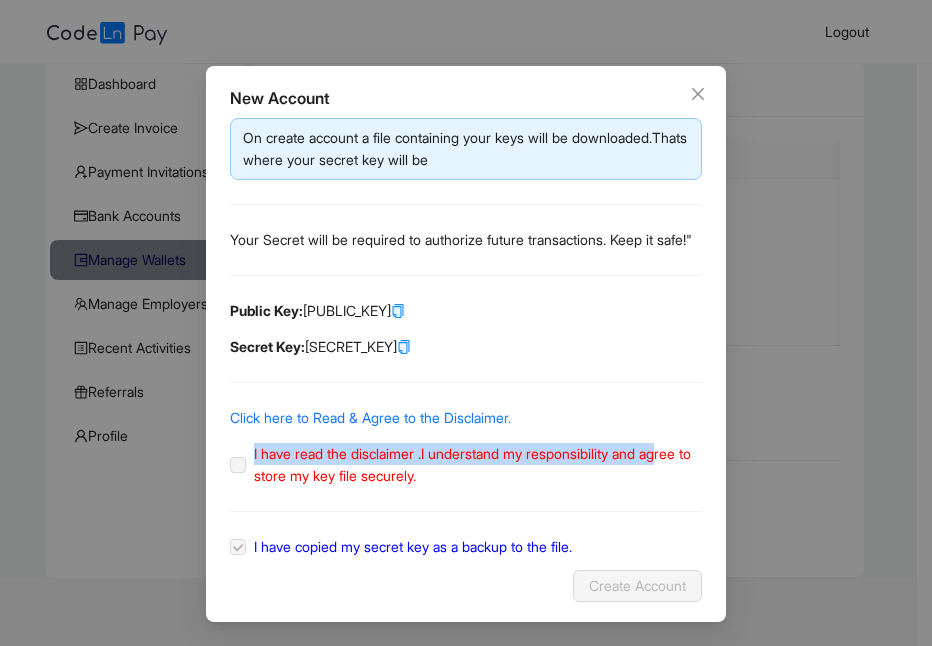 drag, startPoint x: 227, startPoint y: 470, endPoint x: 257, endPoint y: 465, distance: 30.413813 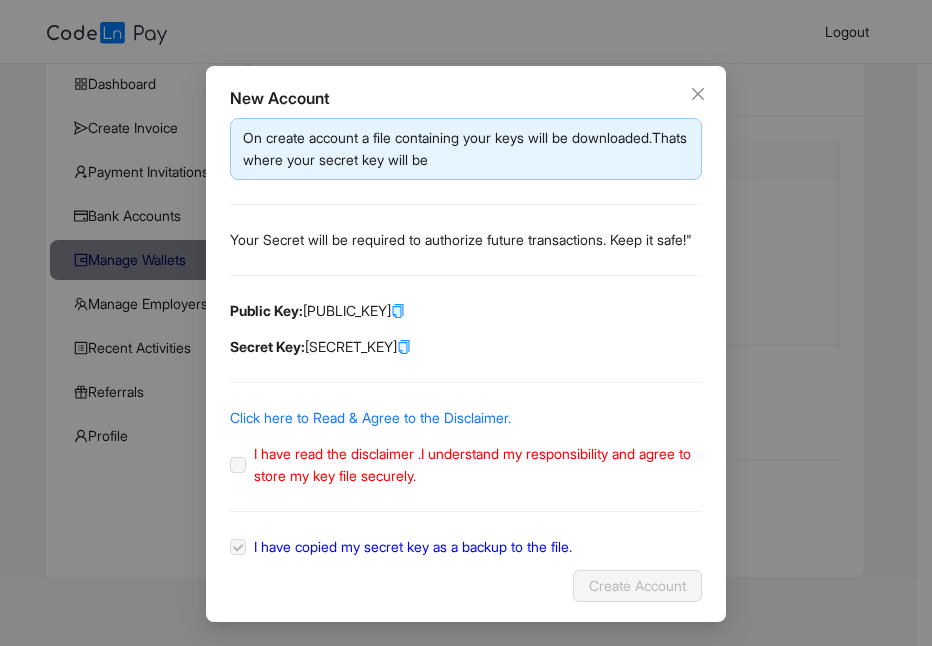 click on "I have read the disclaimer .I understand my responsibility and agree to store my key file securely." 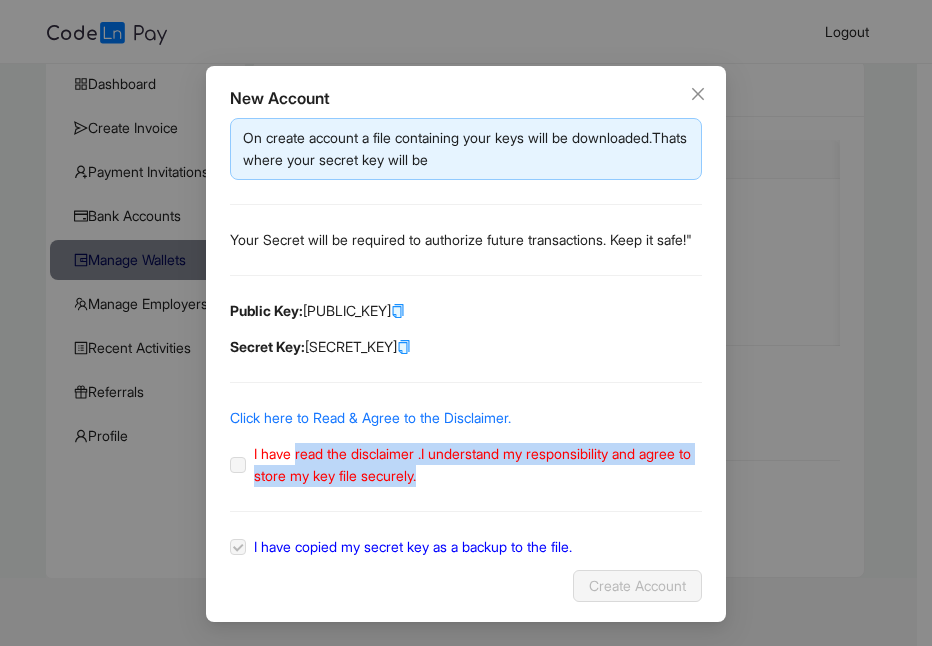 drag, startPoint x: 304, startPoint y: 518, endPoint x: 276, endPoint y: 441, distance: 81.9329 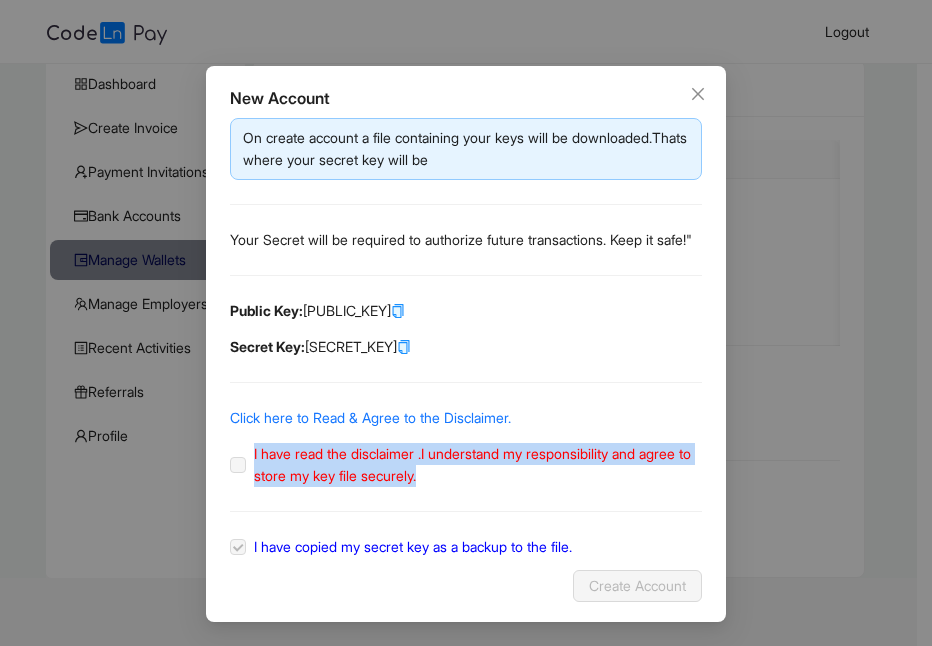click on "On create account a file containing your keys will be downloaded.Thats where your secret key will be Your Secret will be required to authorize future transactions. Keep it safe!" Public Key: [PUBLIC_KEY] Secret Key: [SECRET_KEY] Click here to Read & Agree to the Disclaimer. I have read the disclaimer .I understand my responsibility and agree to store my key file securely. I have copied my secret key as a backup to the file." at bounding box center [466, 338] 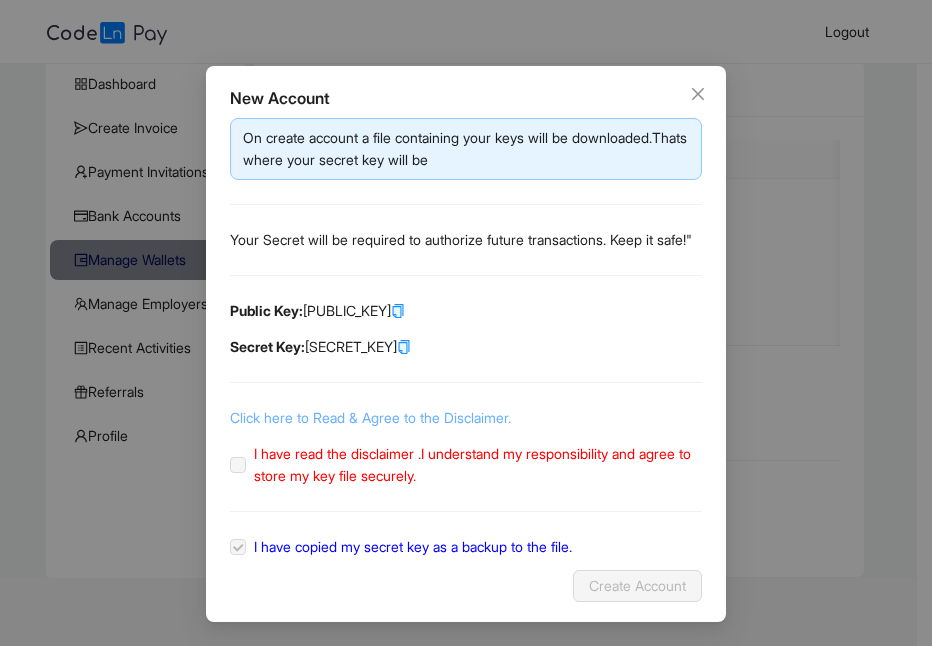 click on "Click here to Read & Agree to the Disclaimer." at bounding box center [370, 417] 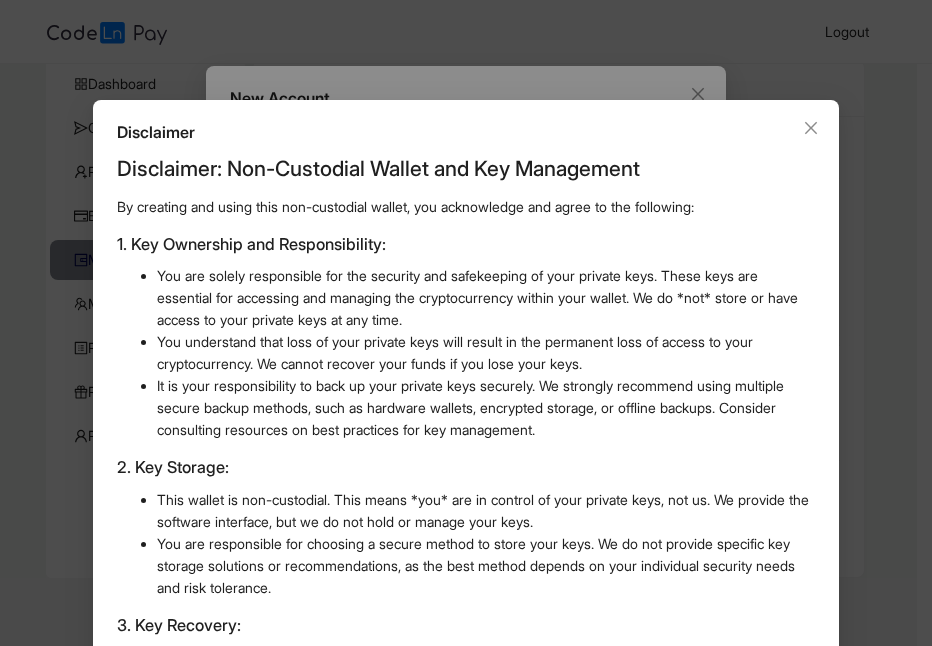 scroll, scrollTop: 728, scrollLeft: 0, axis: vertical 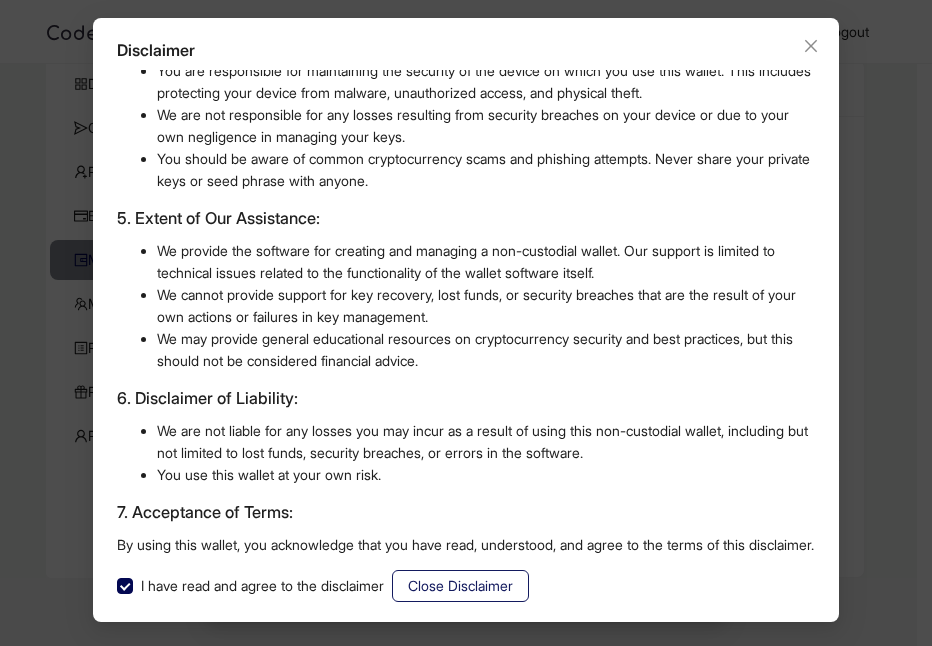 click on "Close Disclaimer" 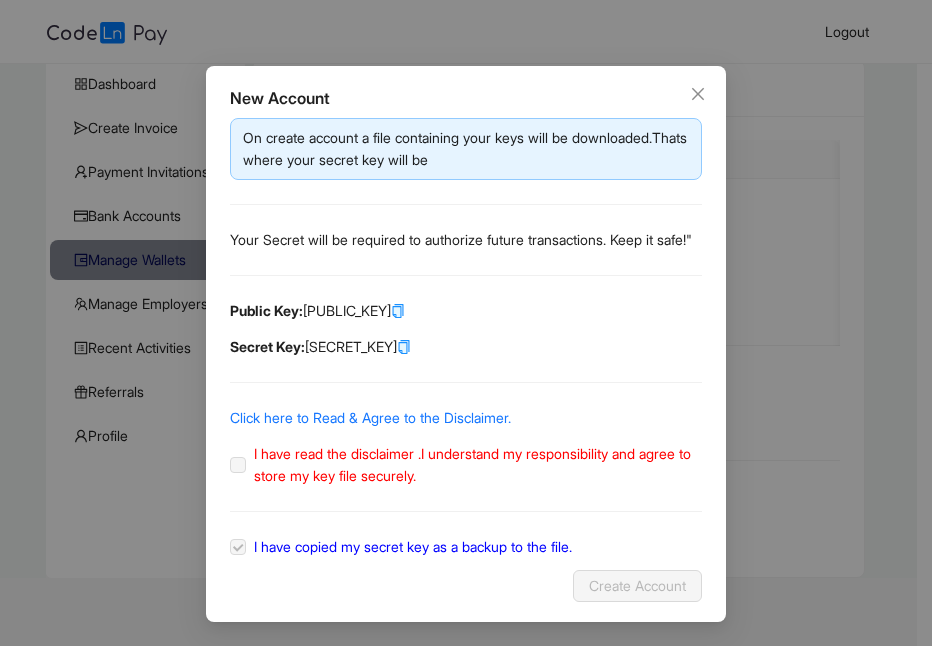 scroll, scrollTop: 0, scrollLeft: 0, axis: both 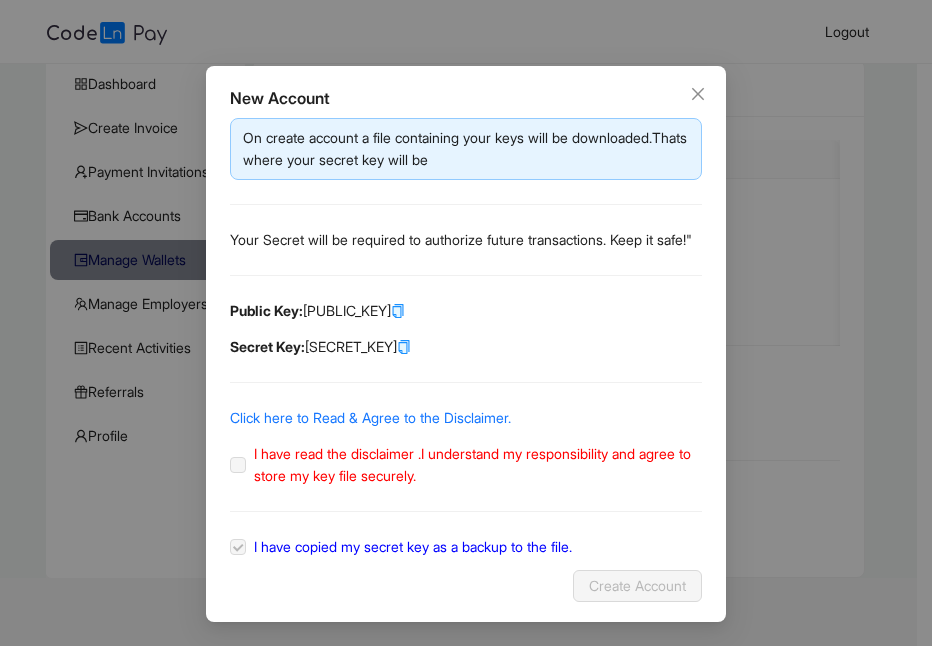 click on "I have read the disclaimer .I understand my responsibility and agree to store my key file securely." 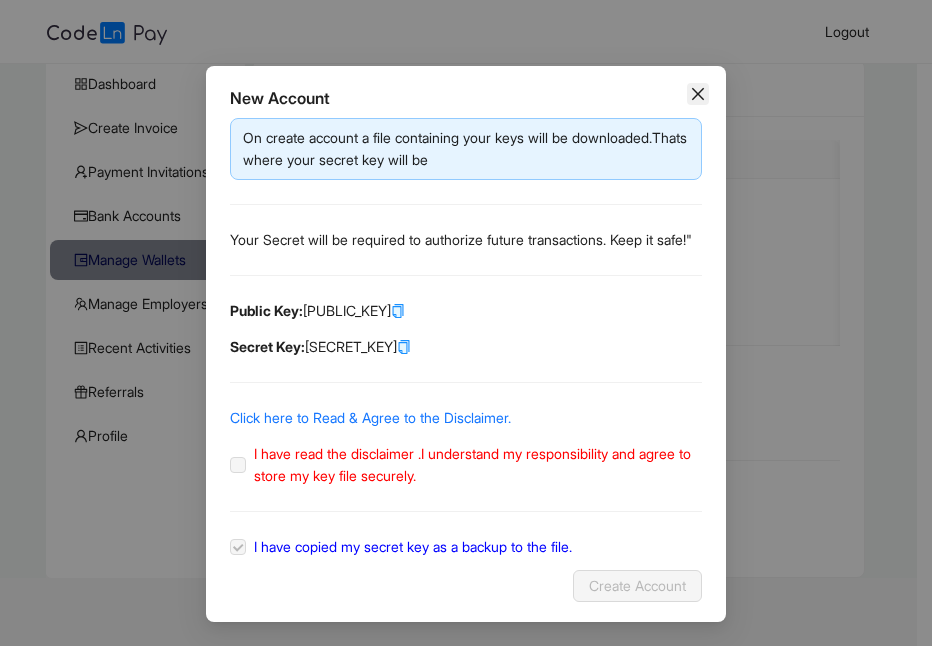 click 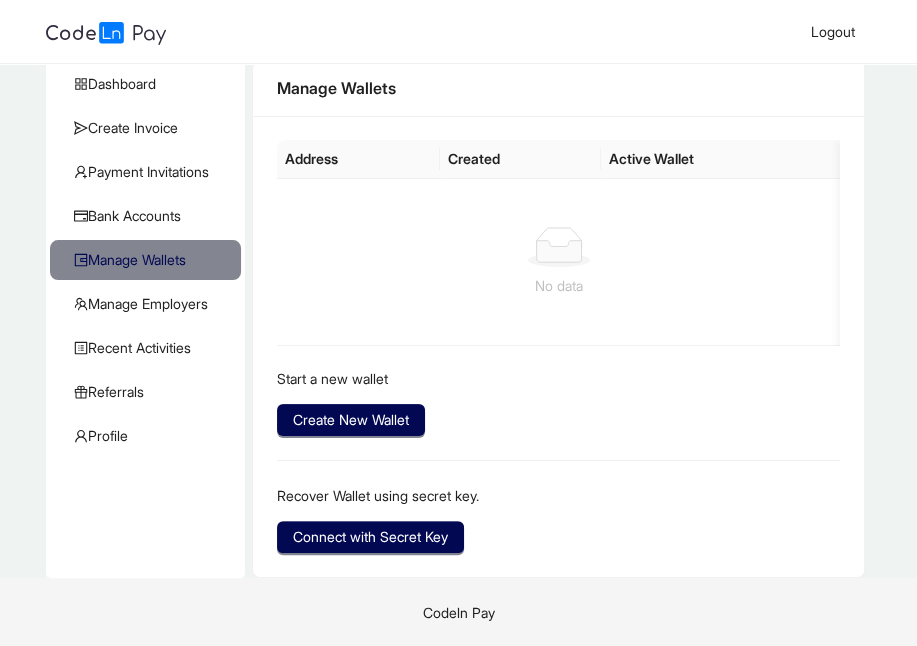 scroll, scrollTop: 0, scrollLeft: 0, axis: both 